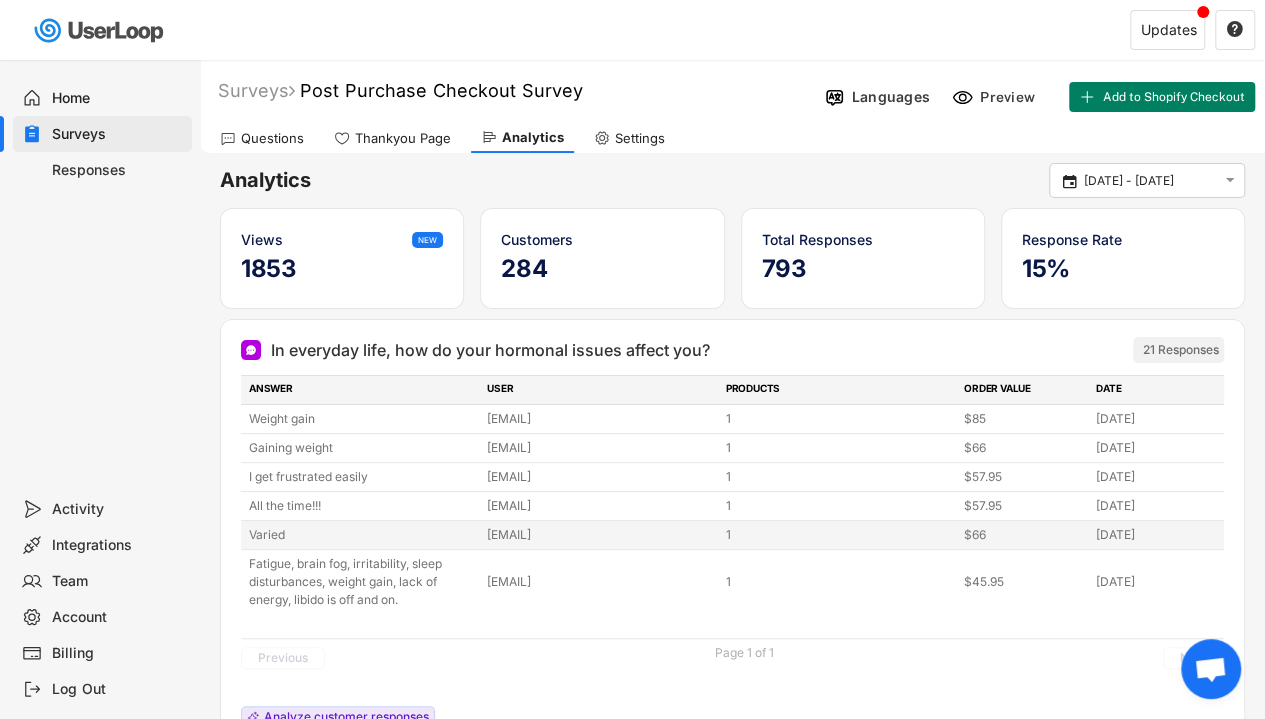 scroll, scrollTop: 68, scrollLeft: 0, axis: vertical 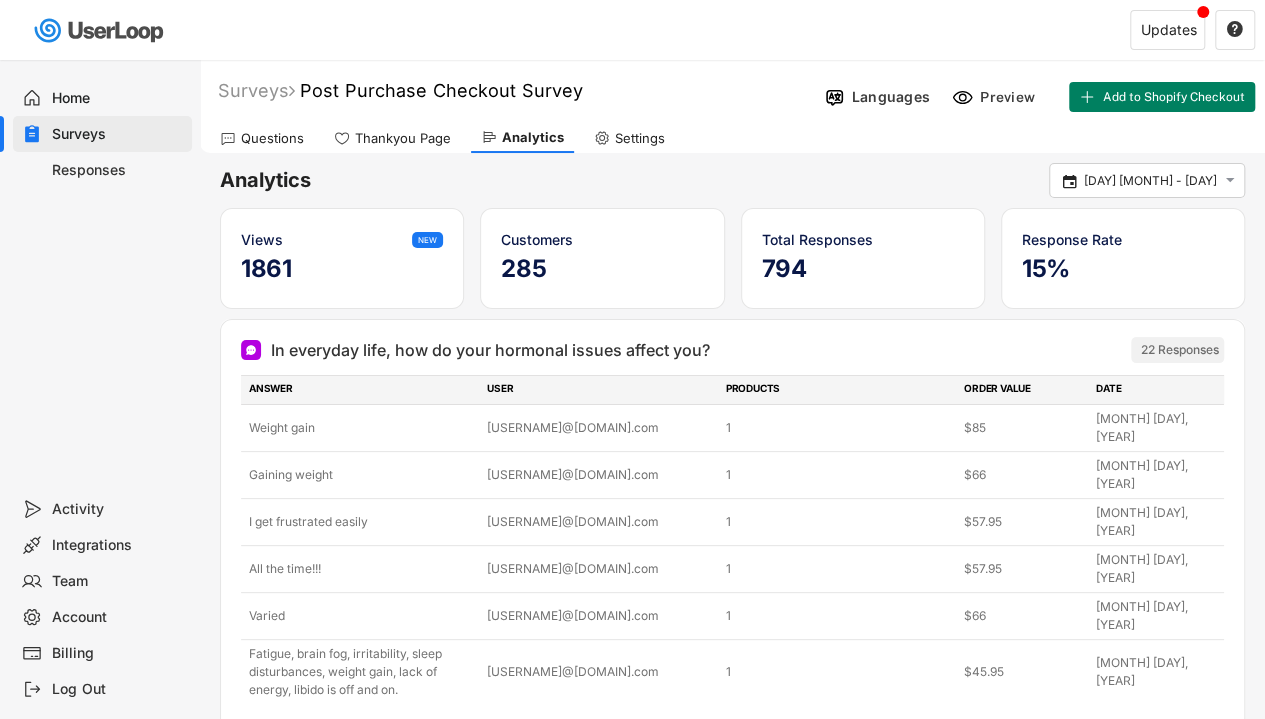 click on "Settings" at bounding box center [640, 138] 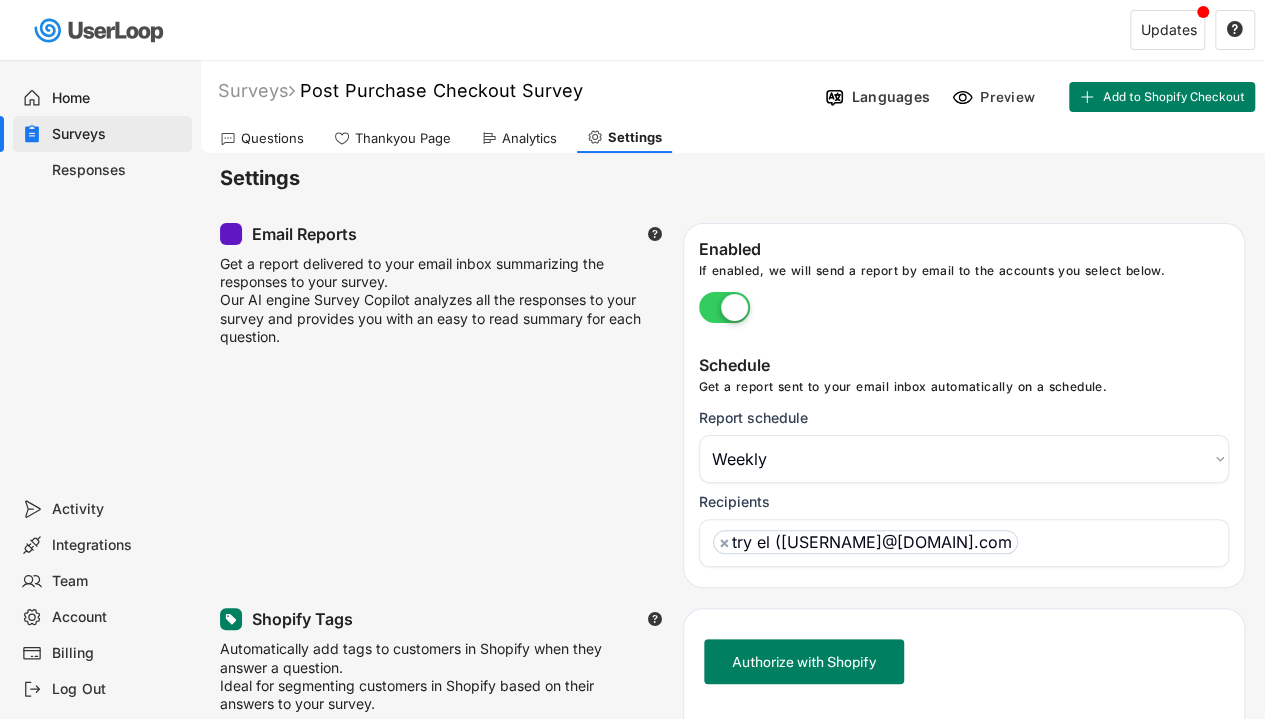 click at bounding box center (489, 138) 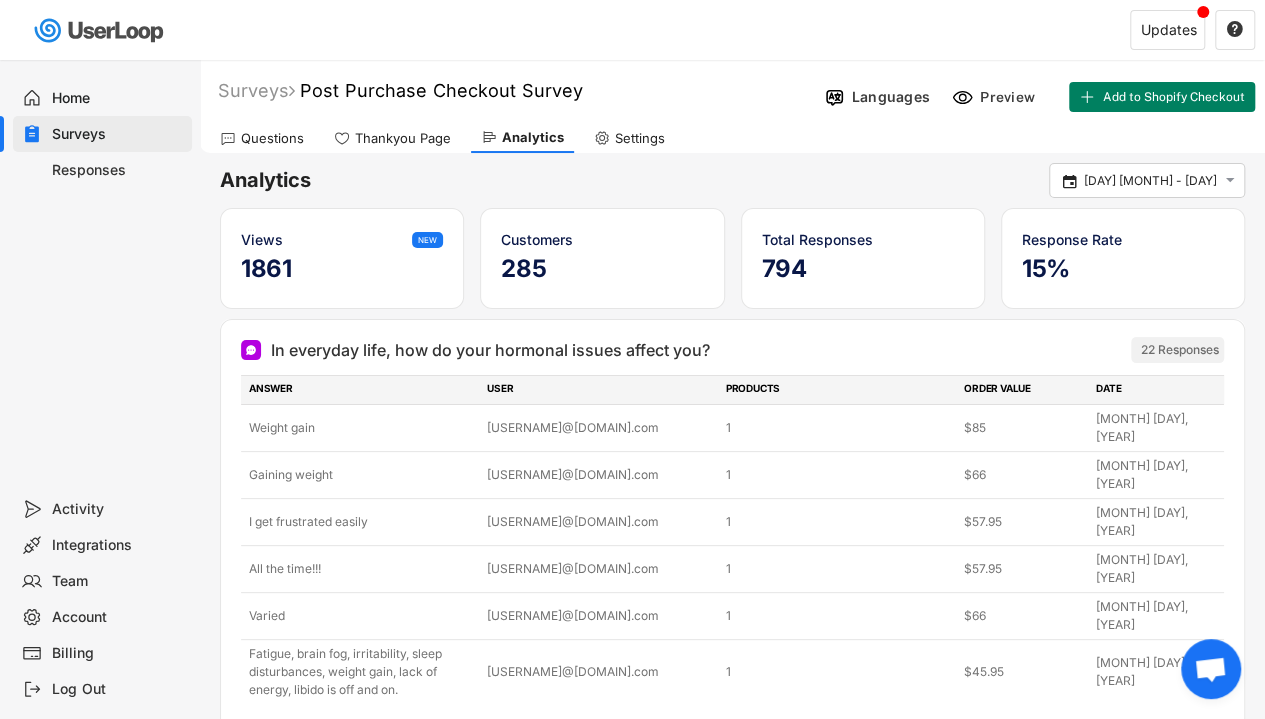 click on "Questions" at bounding box center [272, 138] 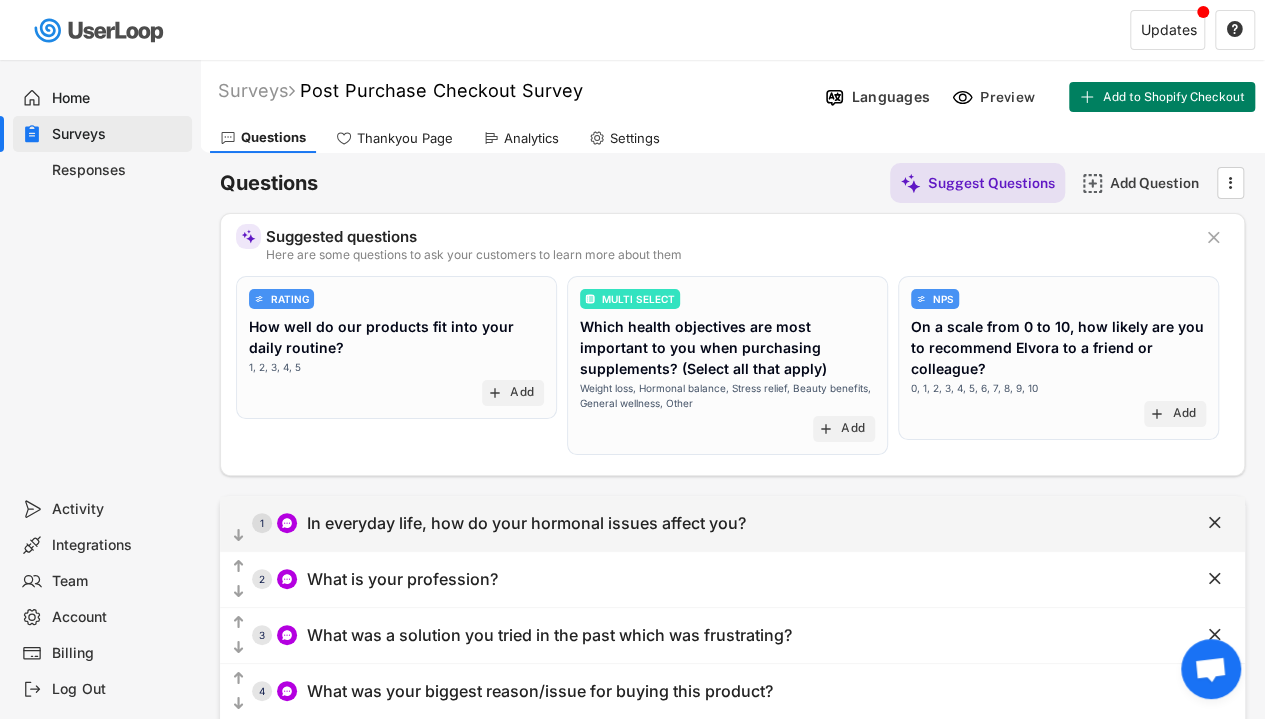click on "

1 In everyday life, how do your hormonal issues affect you?" at bounding box center (682, 523) 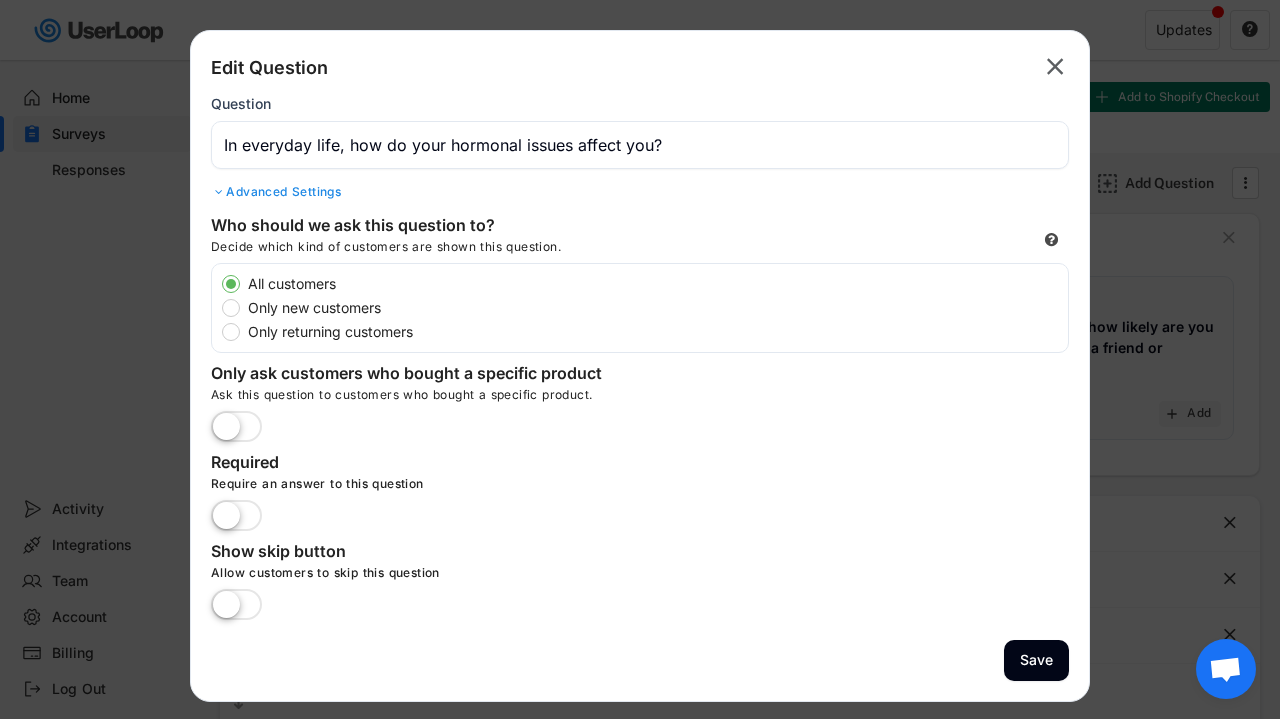 click at bounding box center (640, 359) 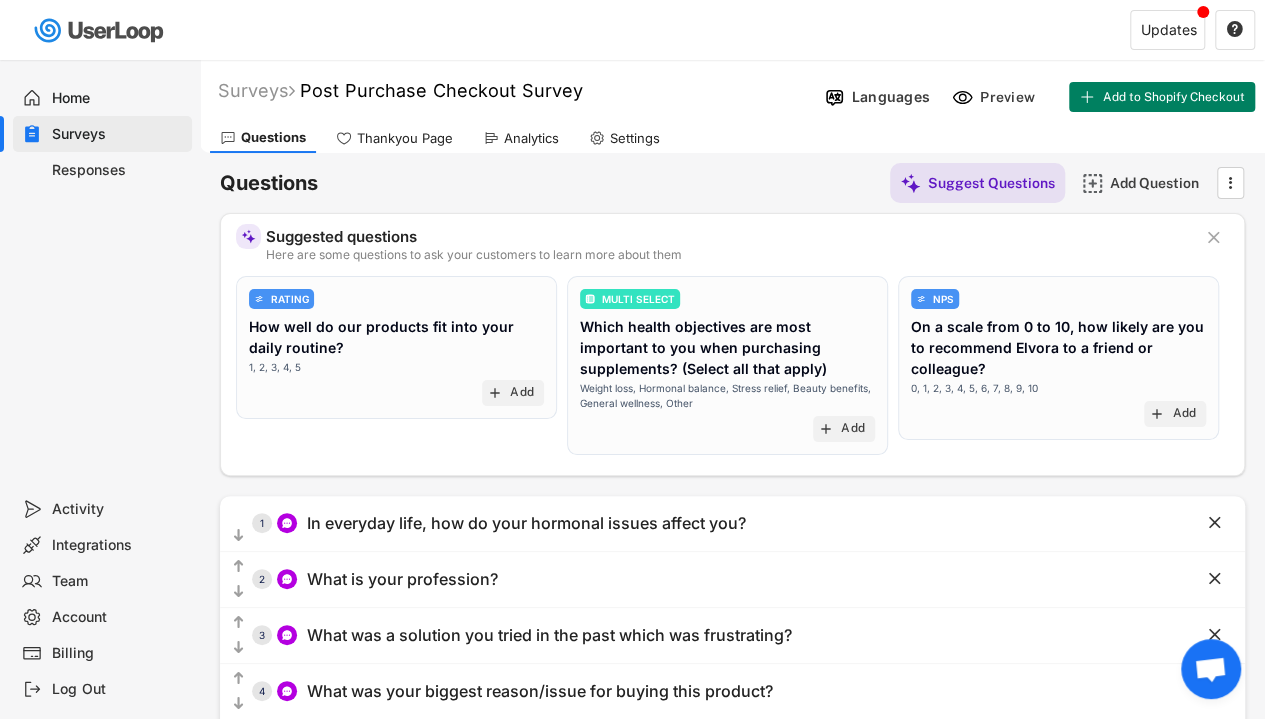 click on "Settings" at bounding box center (635, 138) 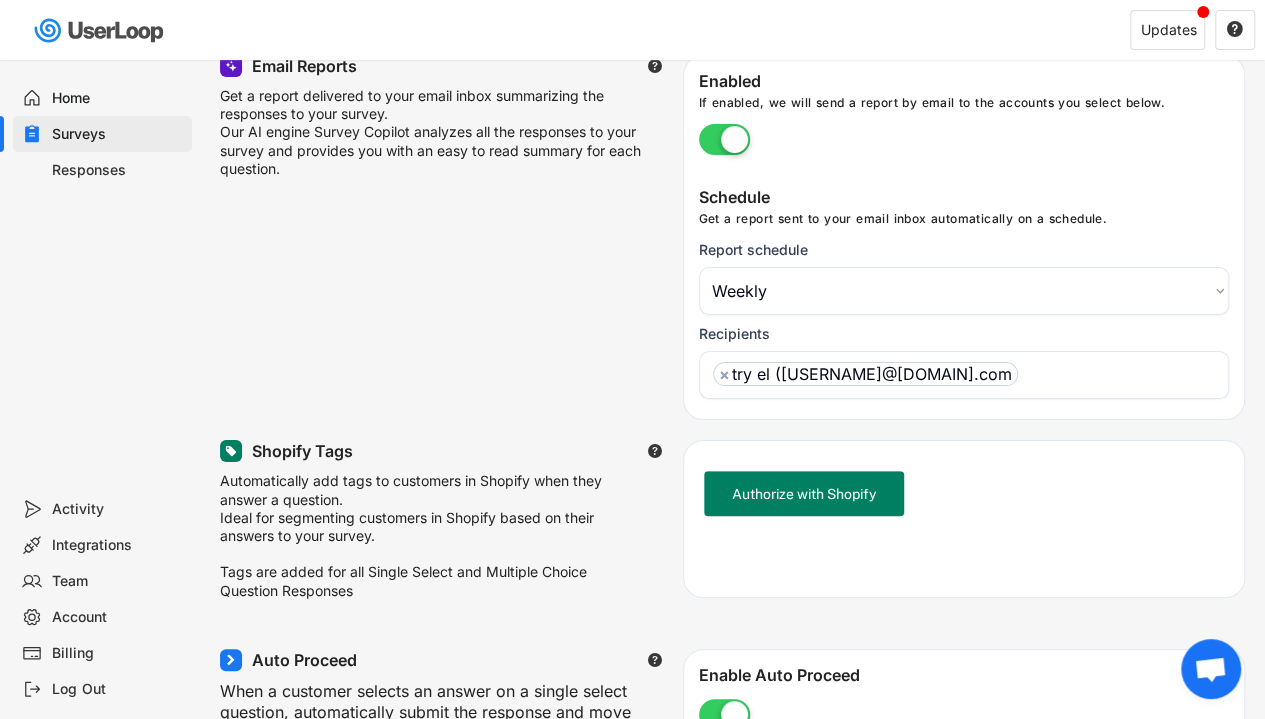 scroll, scrollTop: 0, scrollLeft: 0, axis: both 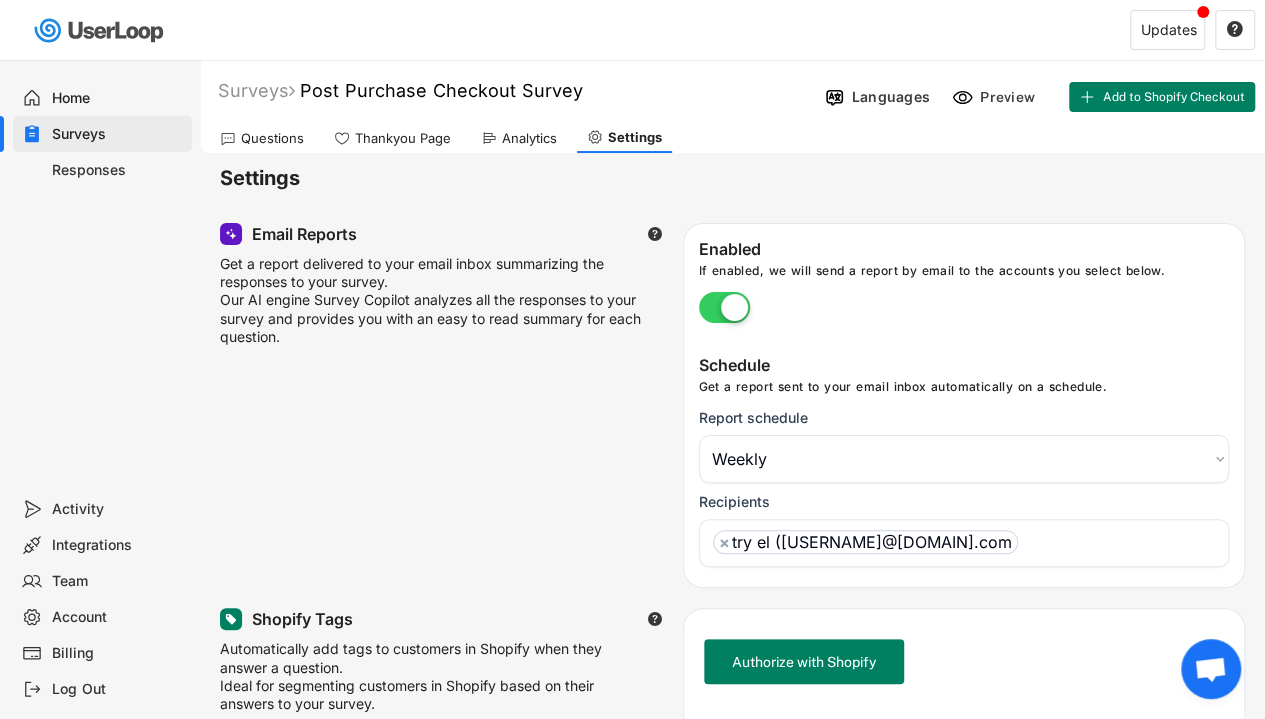 click on "Analytics" at bounding box center [529, 138] 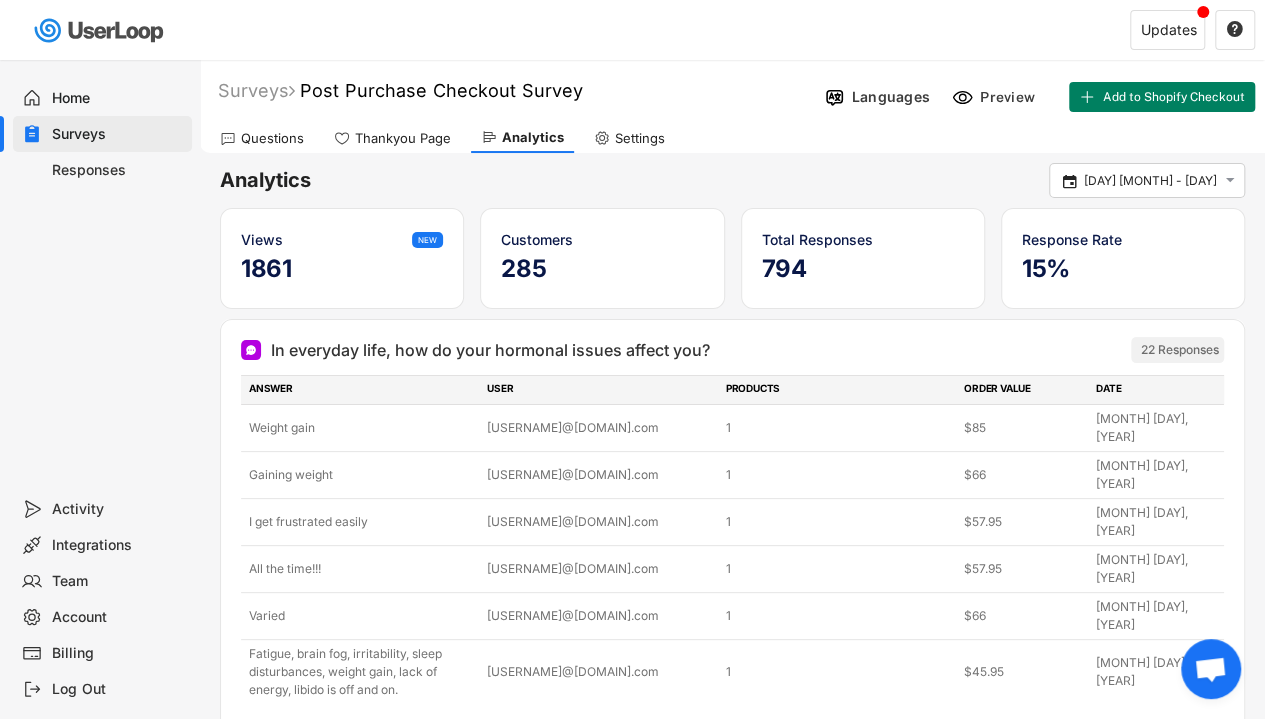 click on "22 Responses" at bounding box center [1180, 350] 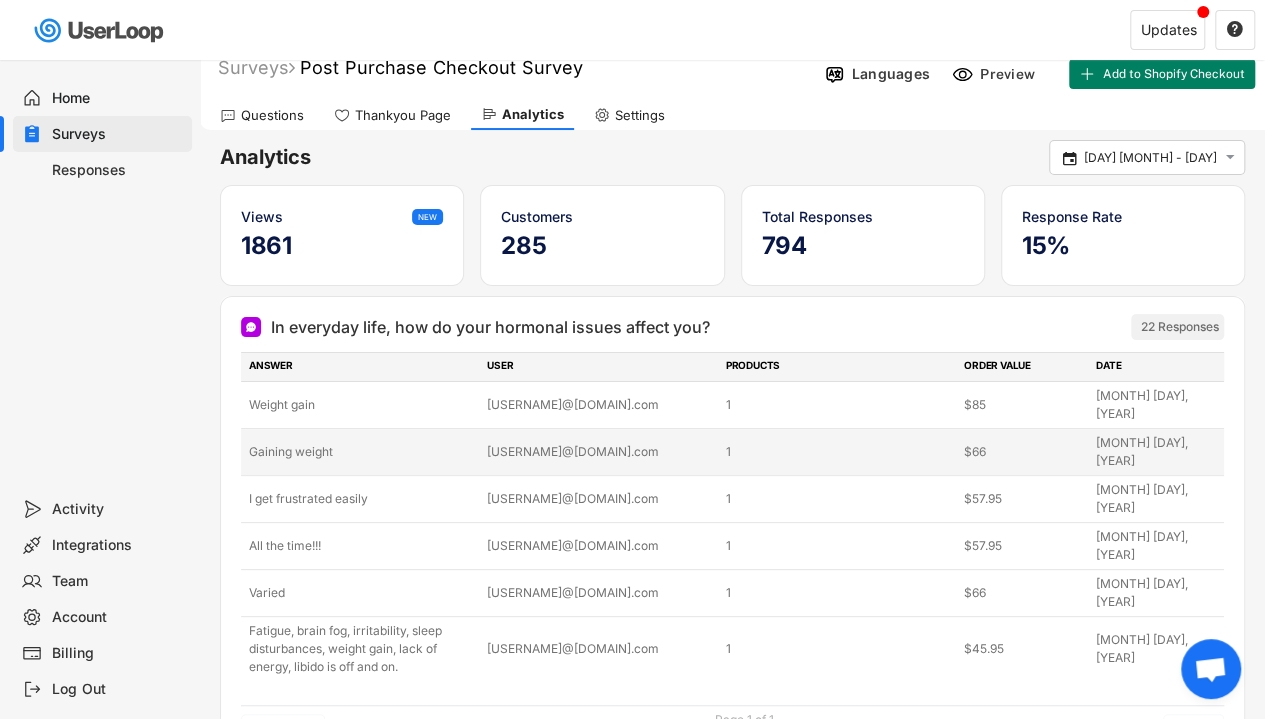 scroll, scrollTop: 24, scrollLeft: 0, axis: vertical 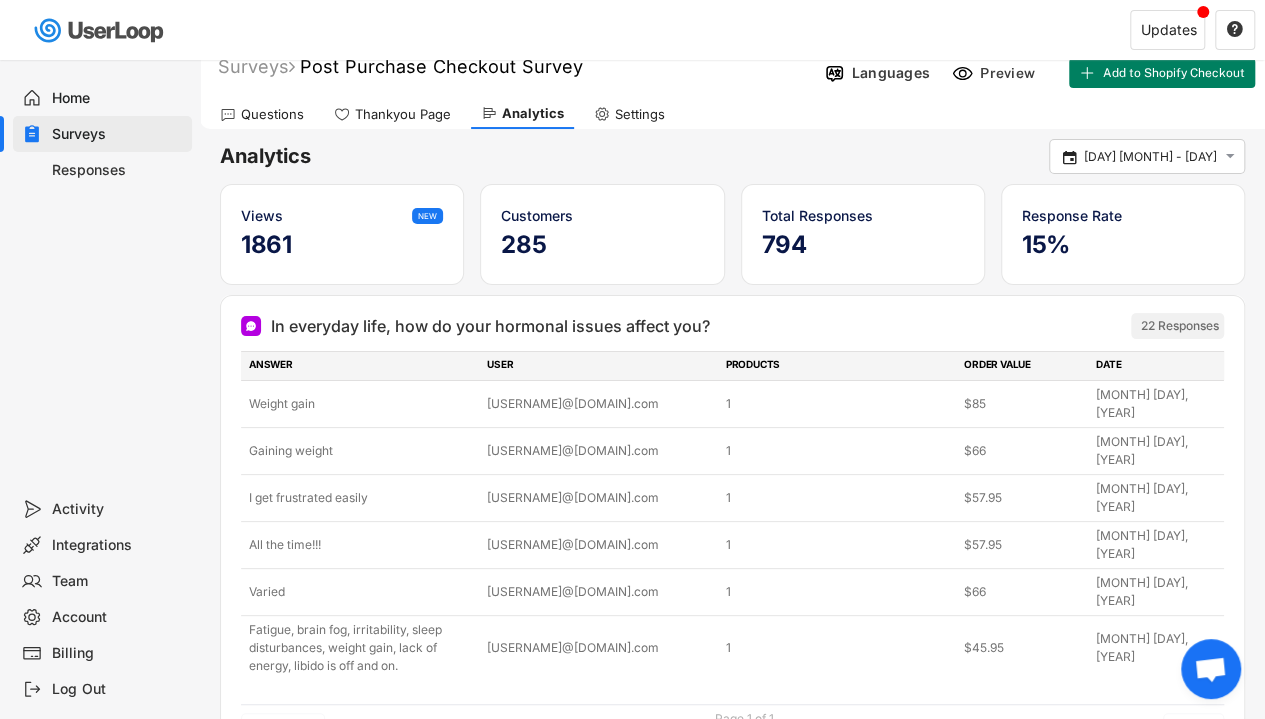 click on "Responses" at bounding box center [118, 170] 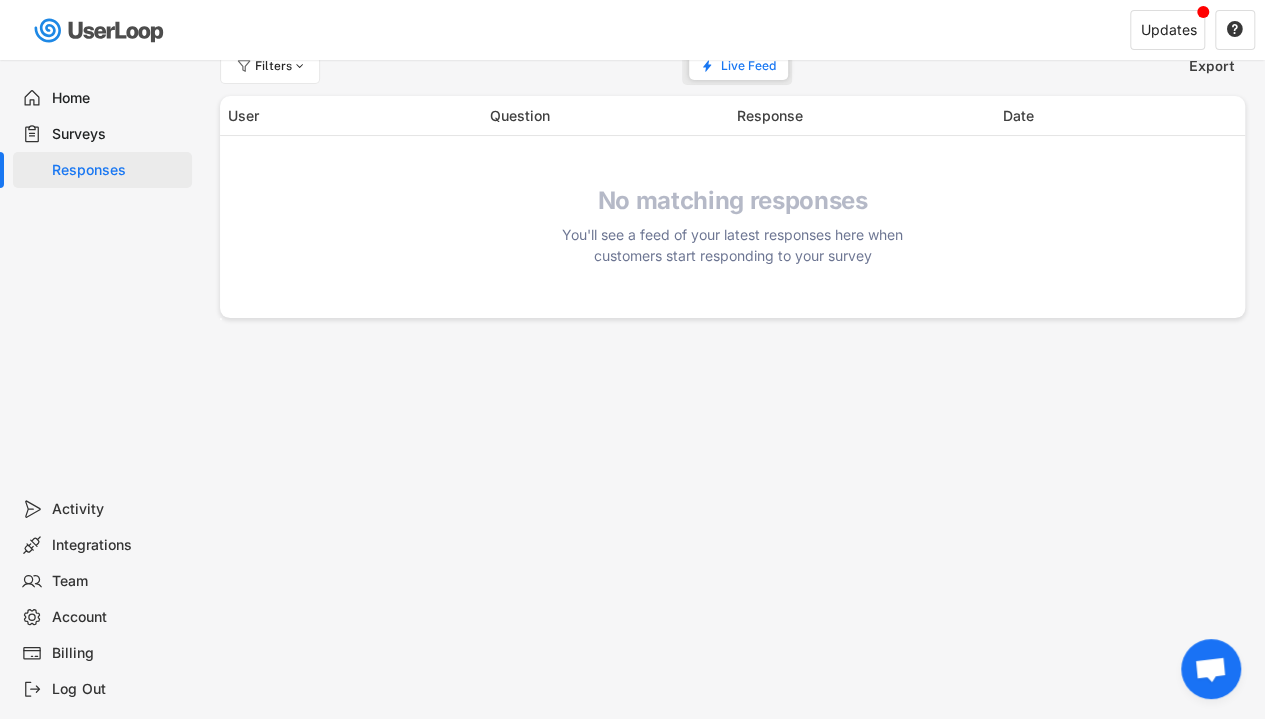 scroll, scrollTop: 0, scrollLeft: 0, axis: both 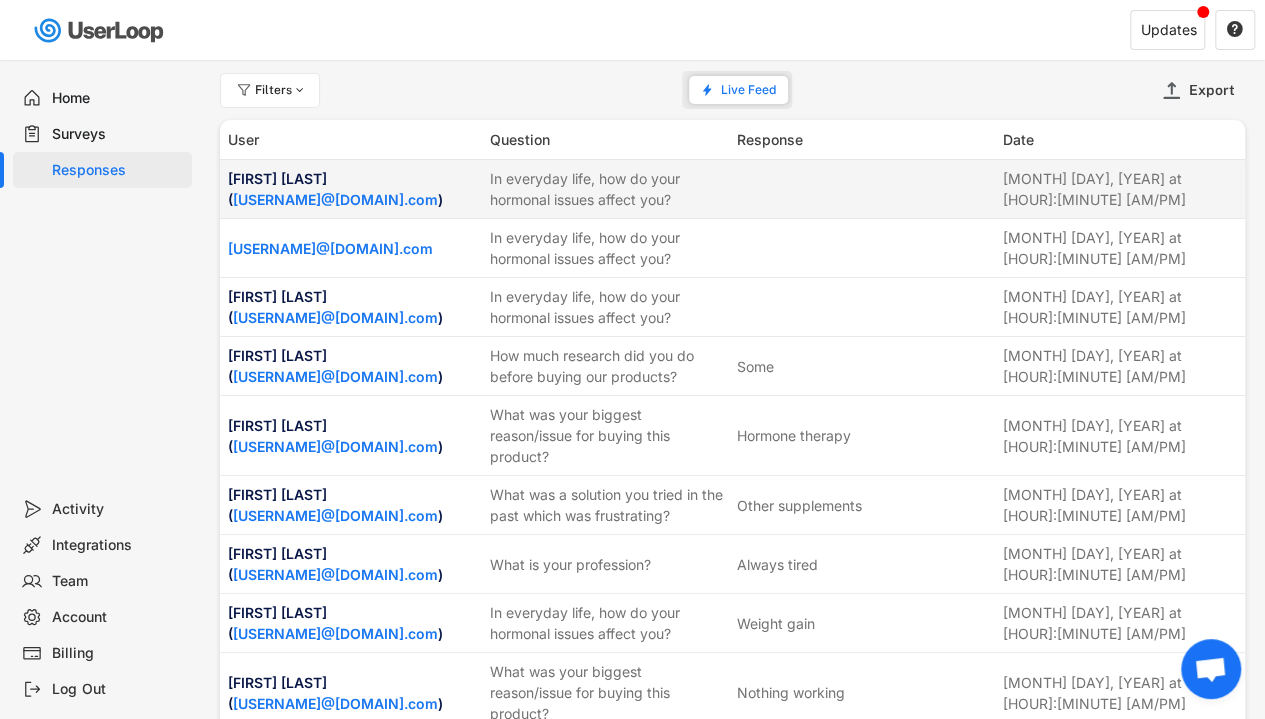 click on "In everyday life, how do your hormonal issues affect you?" at bounding box center [607, 189] 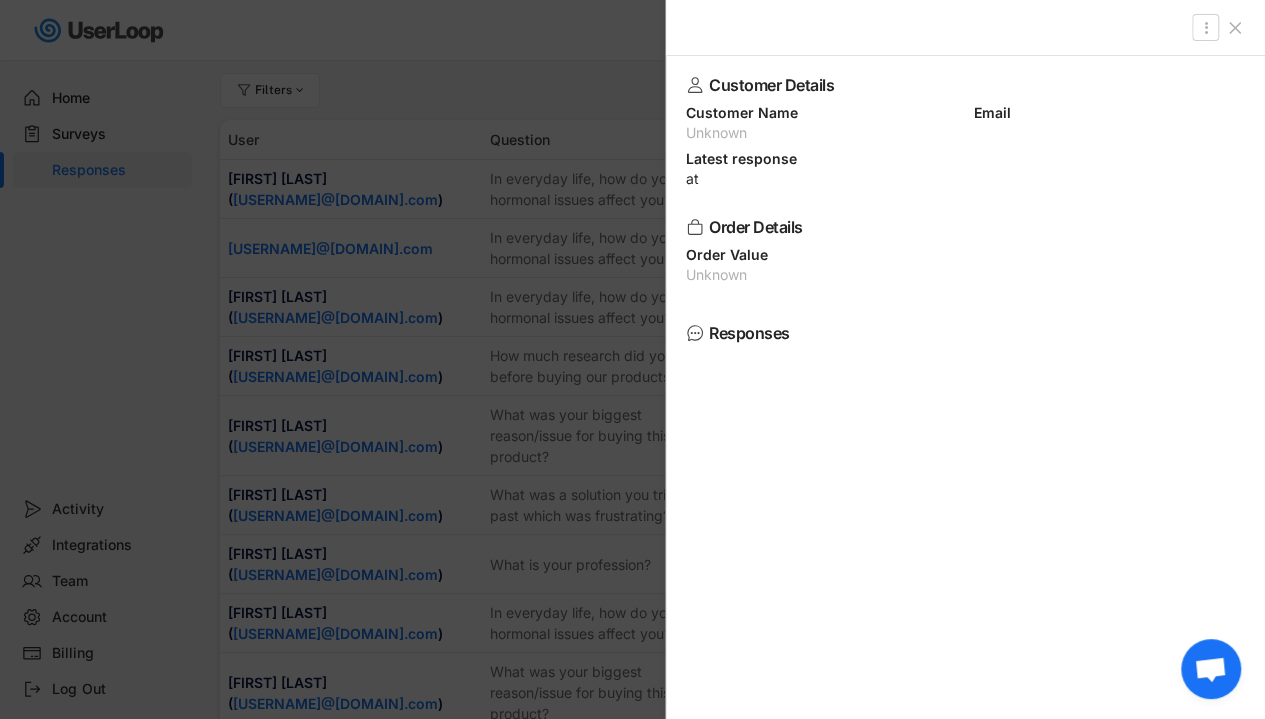 click at bounding box center [632, 359] 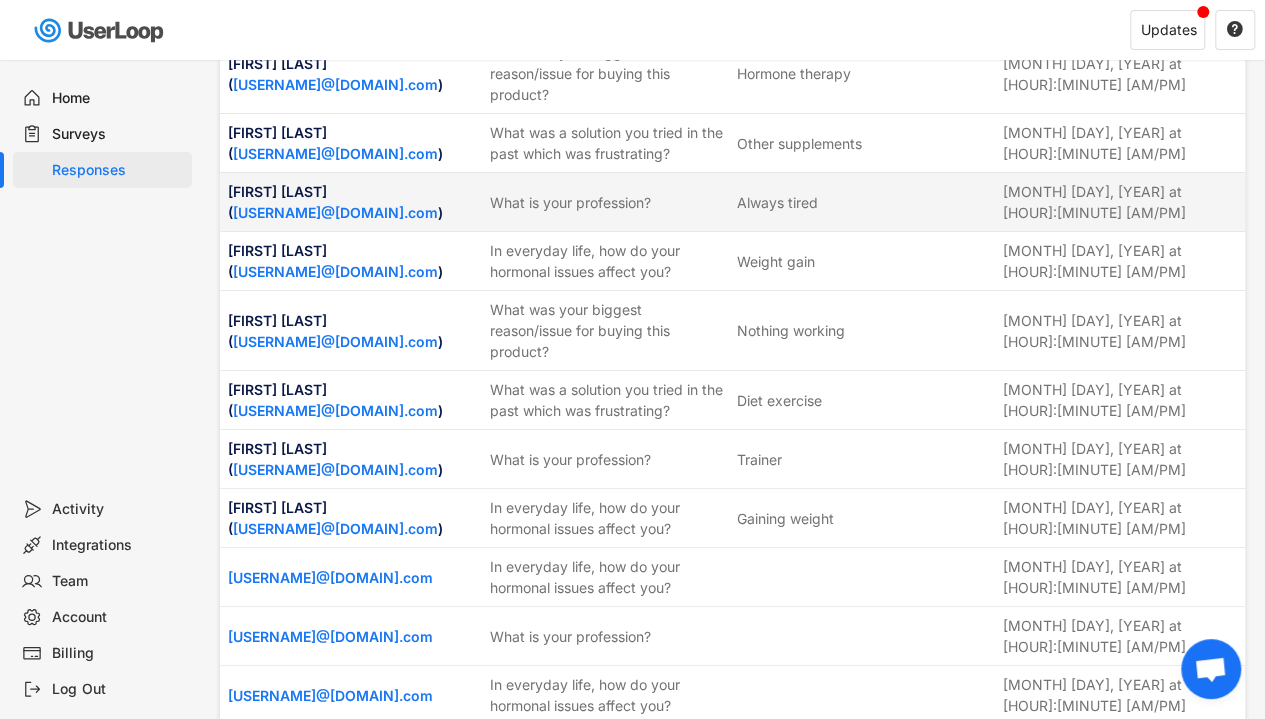 scroll, scrollTop: 0, scrollLeft: 0, axis: both 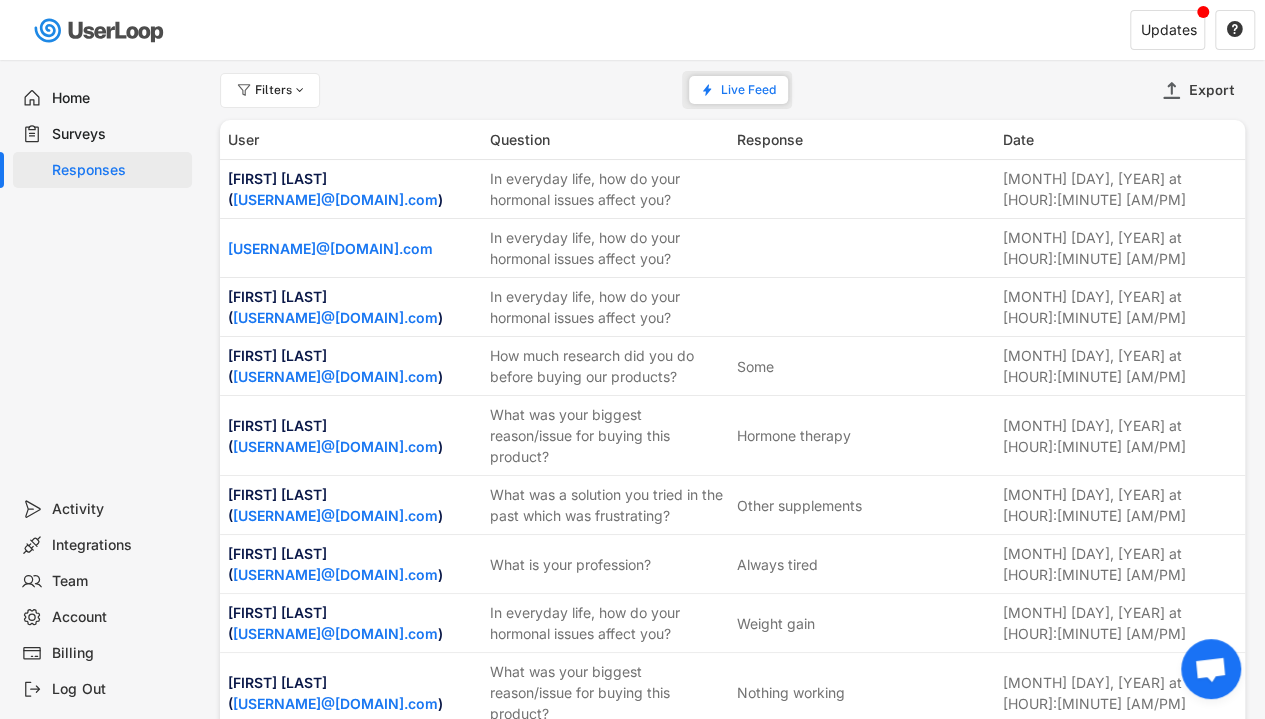 click on "Surveys" at bounding box center (118, 134) 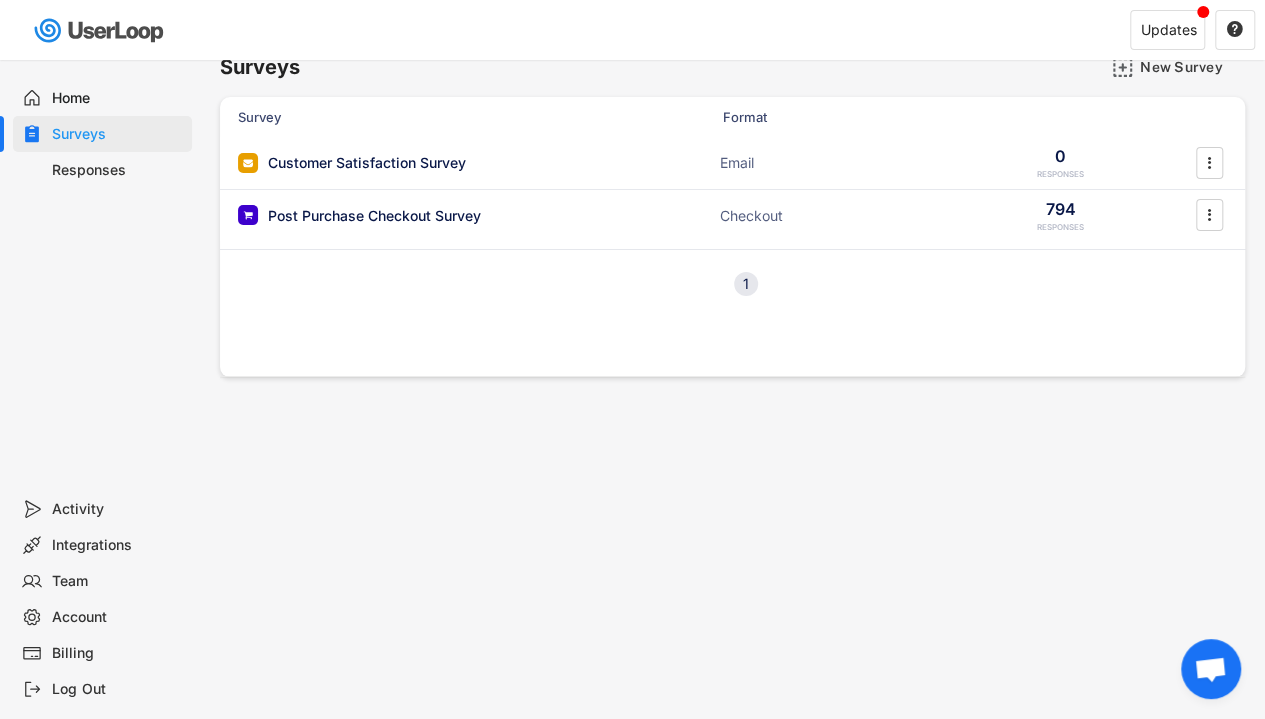 scroll, scrollTop: 24, scrollLeft: 0, axis: vertical 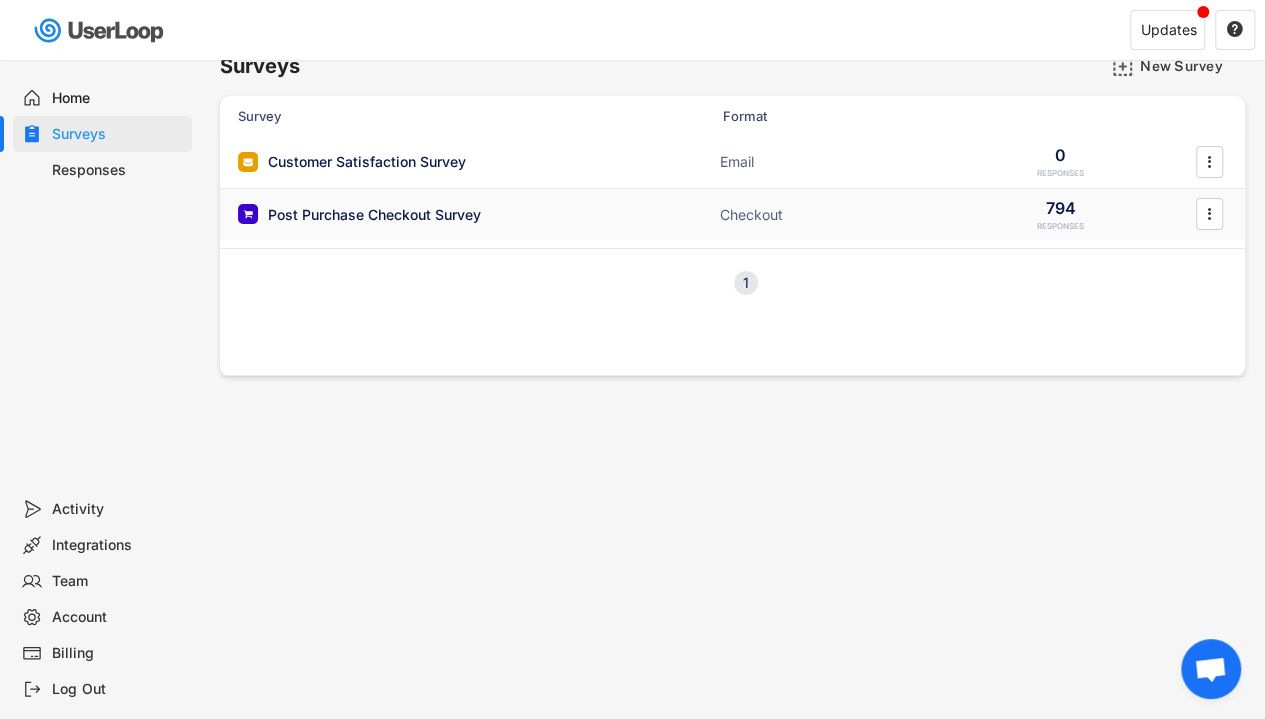 click on "Post Purchase Checkout Survey  ACTIVE  Checkout 794 RESPONSES
" at bounding box center (732, 215) 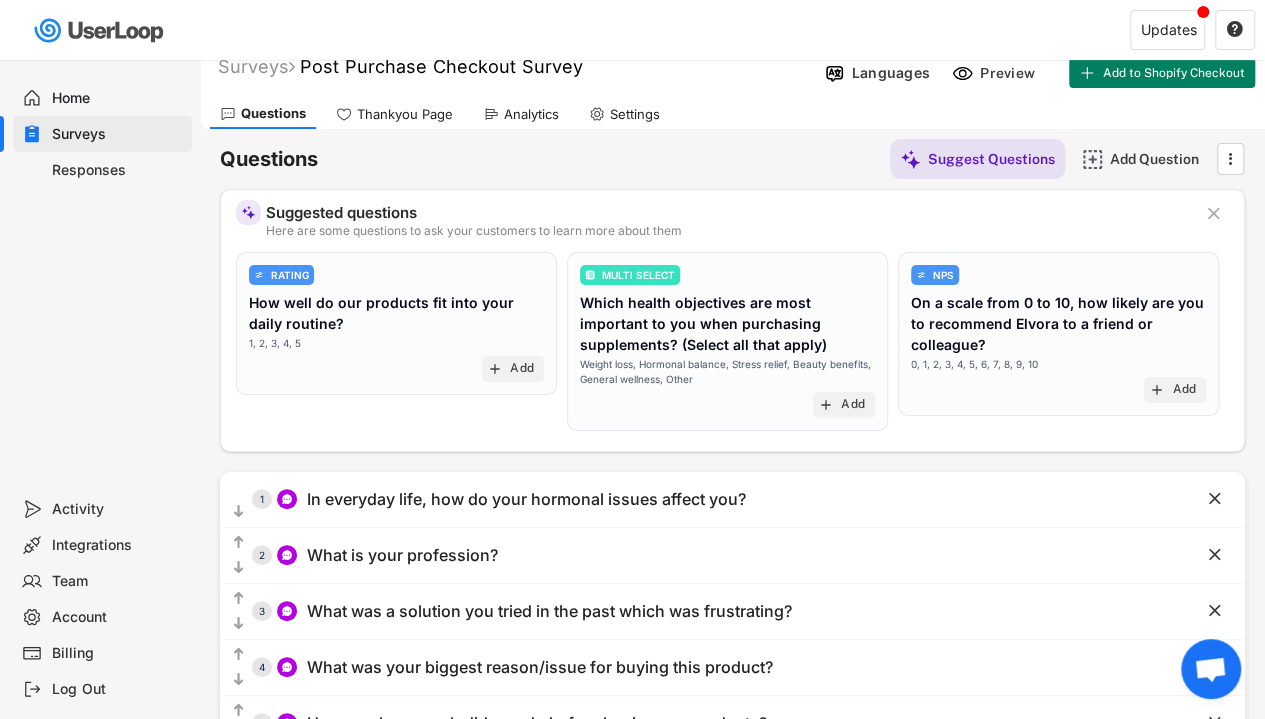 scroll, scrollTop: 364, scrollLeft: 0, axis: vertical 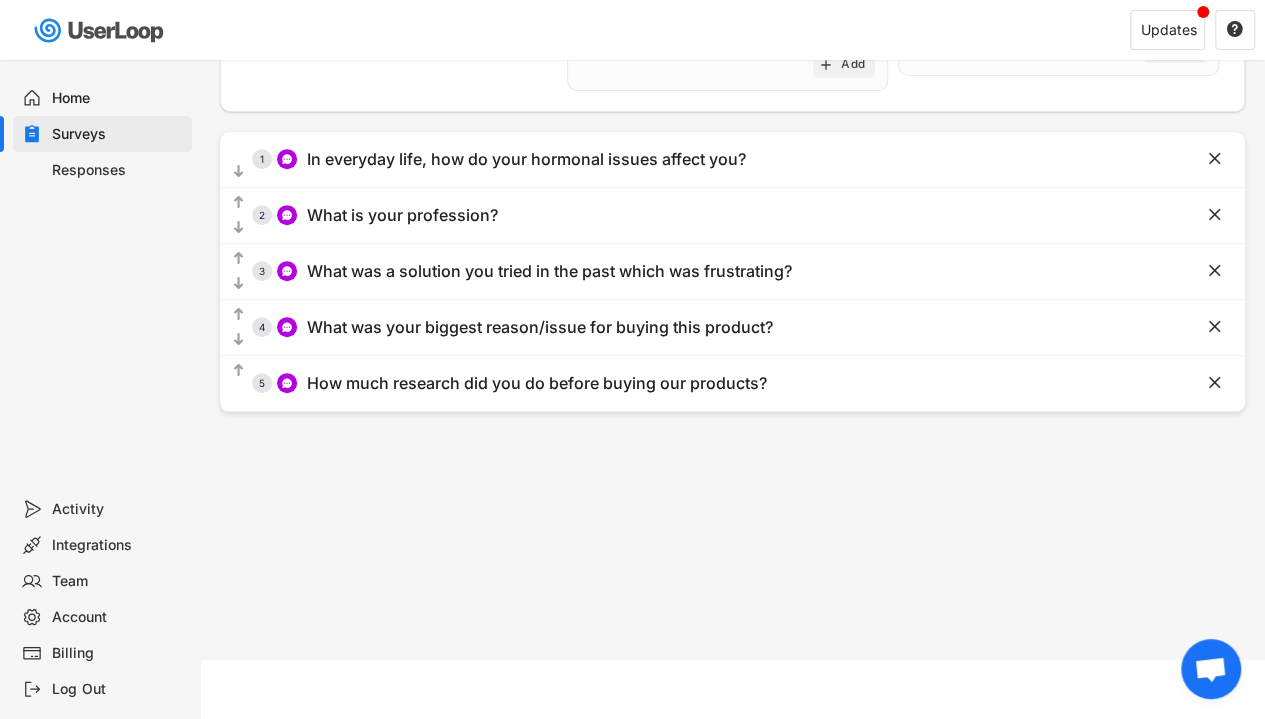 click on "Responses" at bounding box center (102, 170) 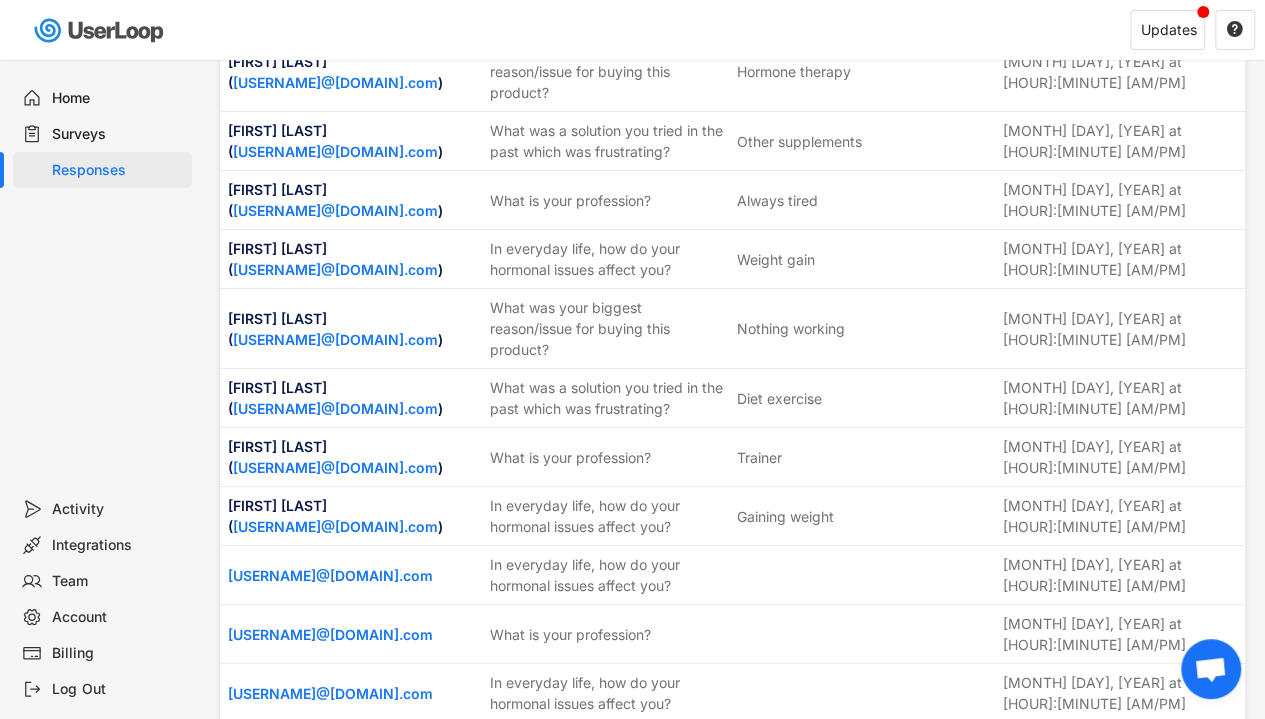 scroll, scrollTop: 0, scrollLeft: 0, axis: both 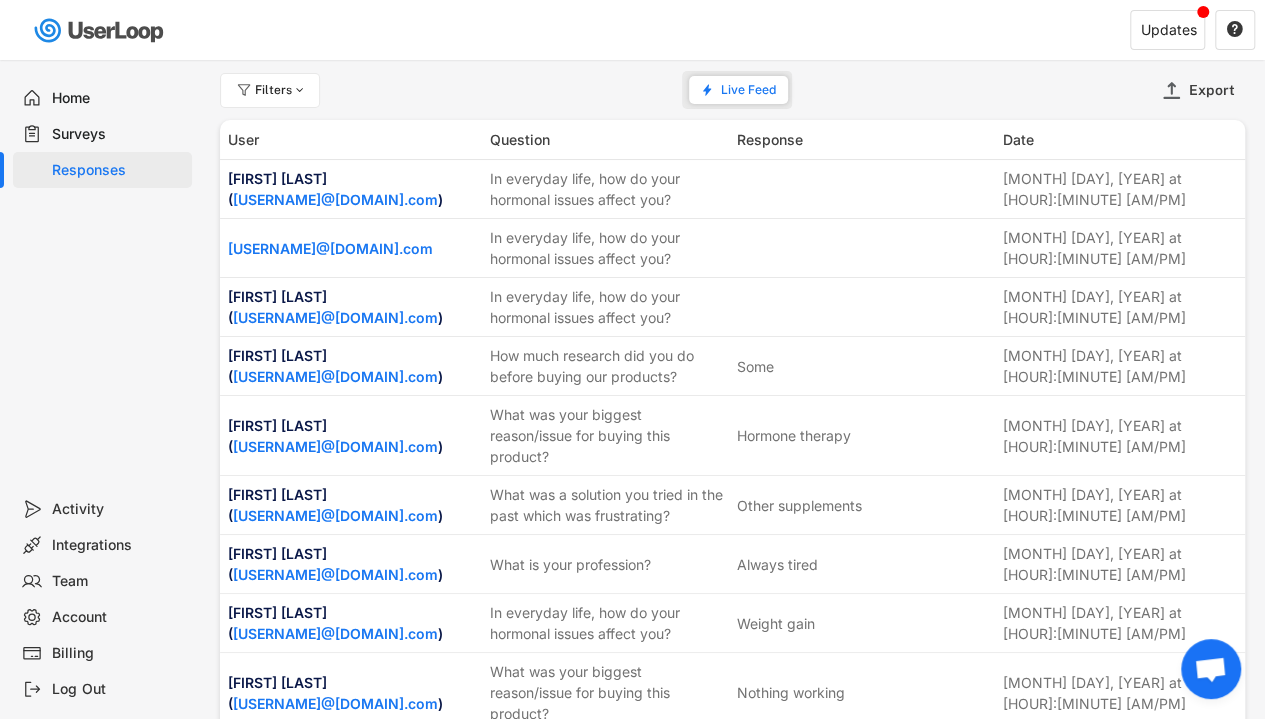 click on "Surveys" at bounding box center [118, 134] 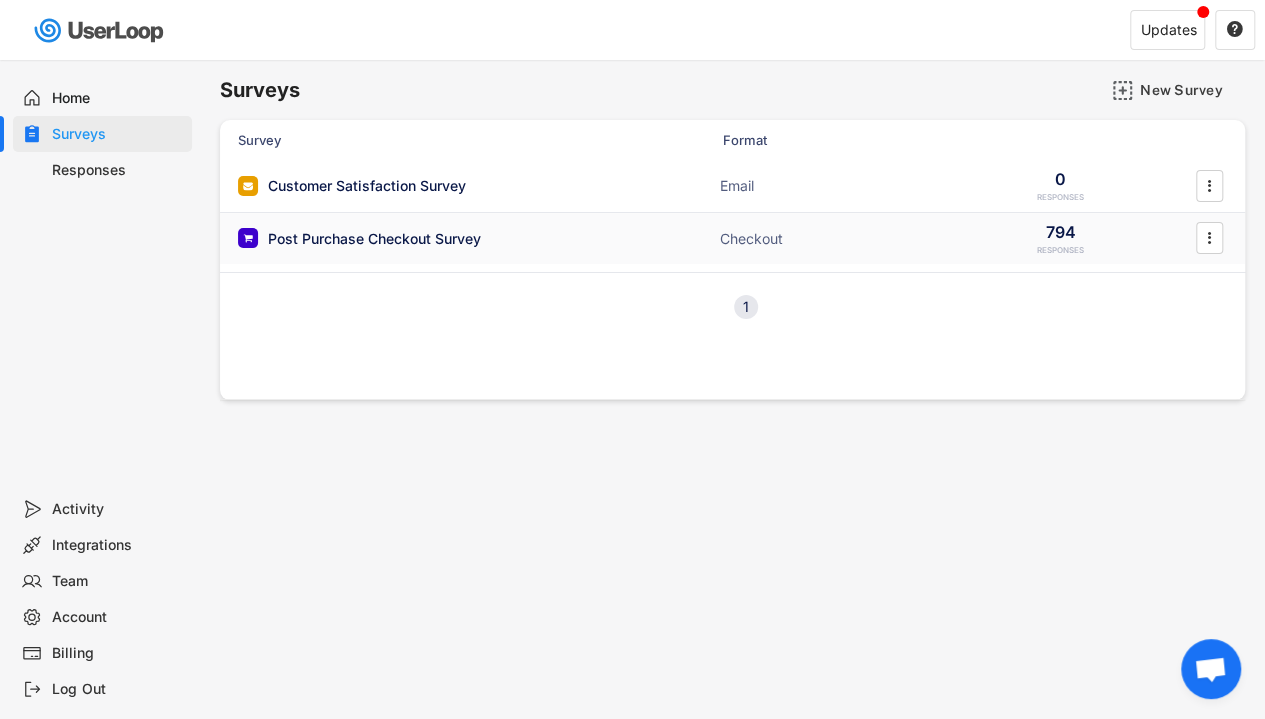 click on "Post Purchase Checkout Survey  ACTIVE  Checkout 794 RESPONSES
" at bounding box center (732, 239) 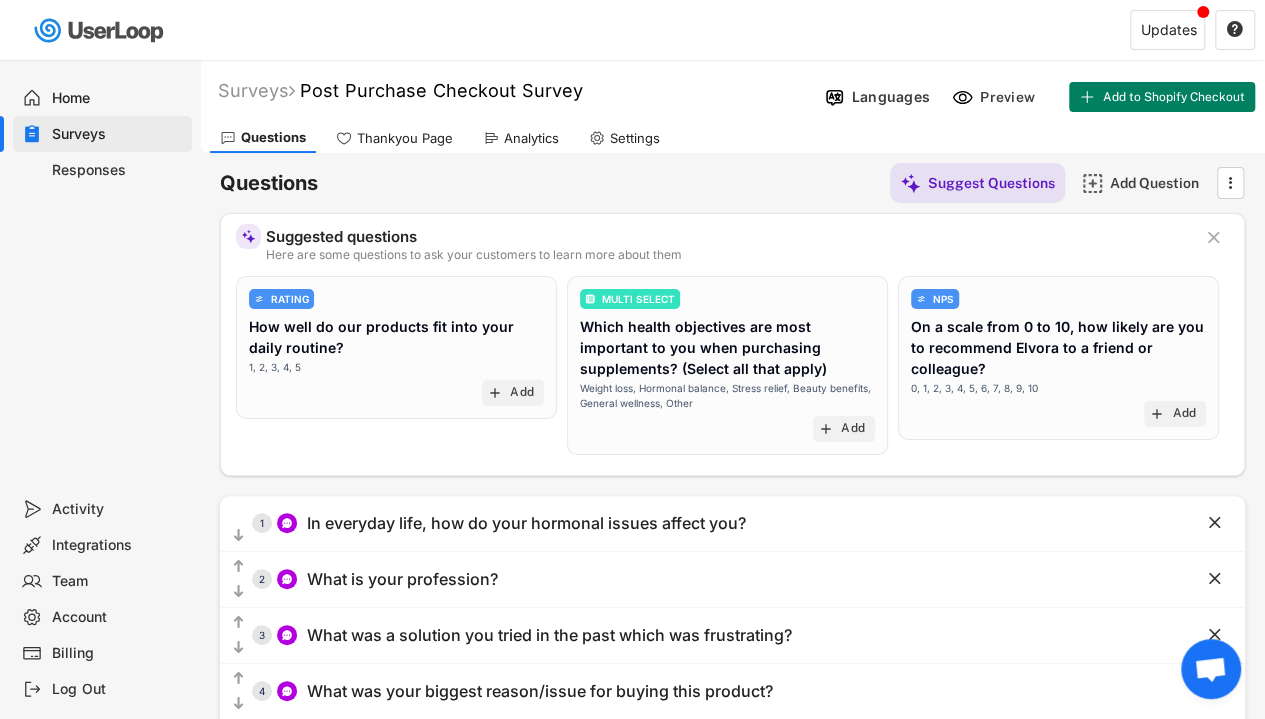 click on "Analytics" at bounding box center (531, 138) 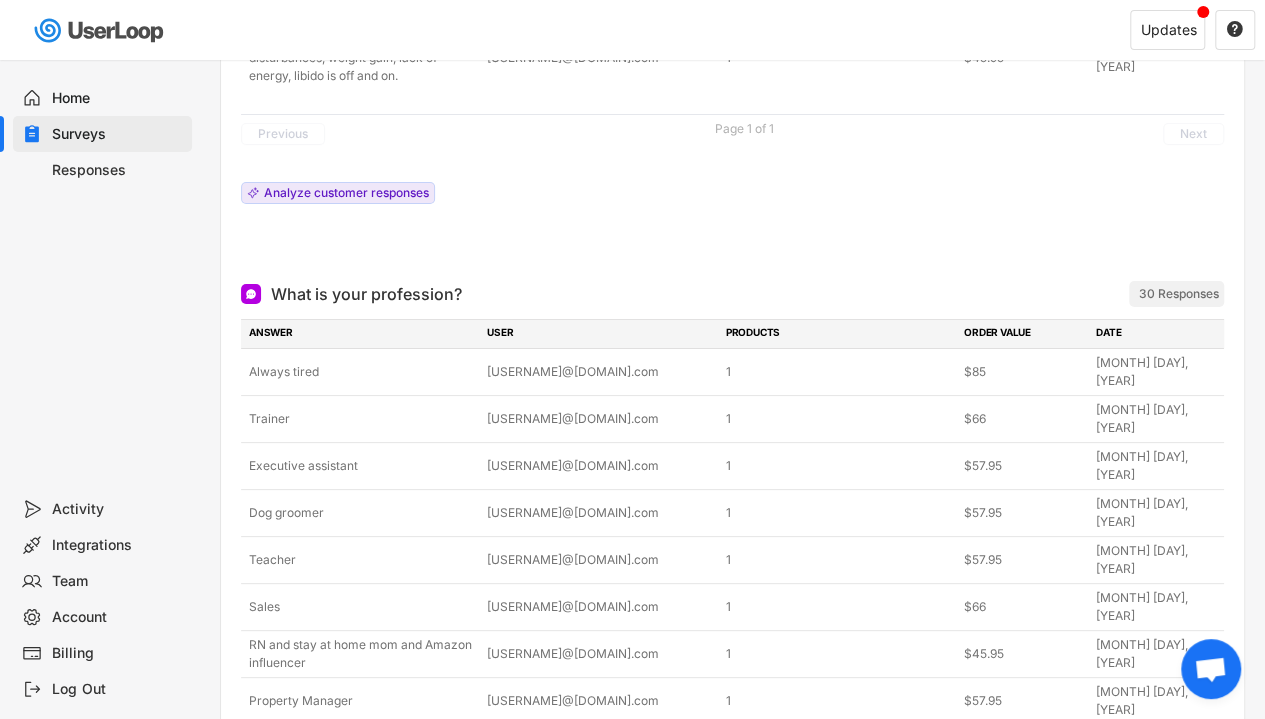 scroll, scrollTop: 621, scrollLeft: 0, axis: vertical 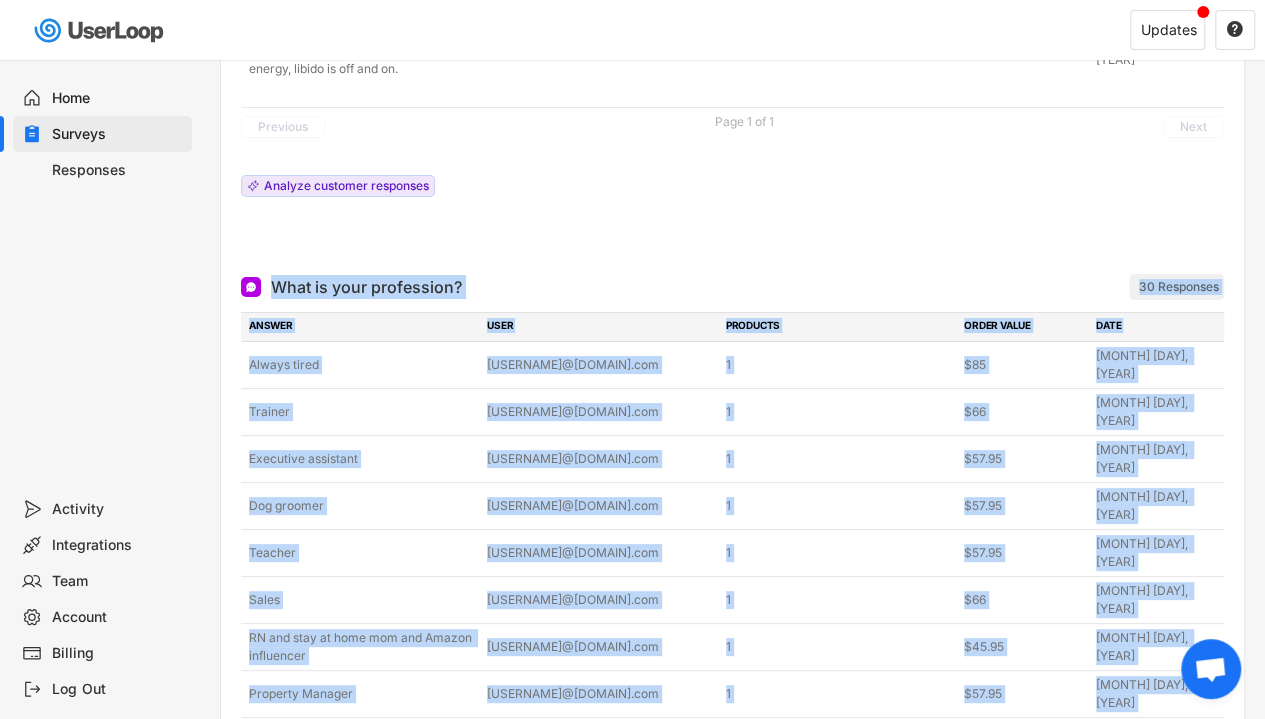 drag, startPoint x: 275, startPoint y: 196, endPoint x: 1157, endPoint y: 545, distance: 948.5383 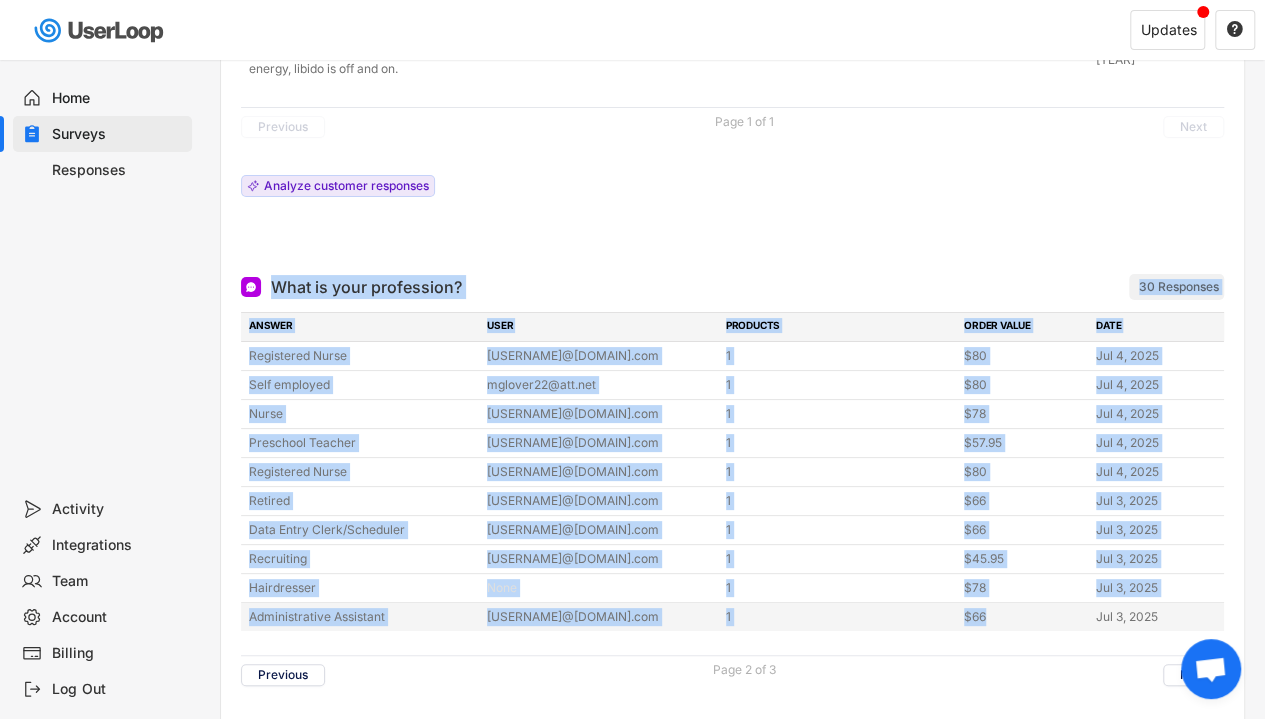 click on "Administrative Assistant  [USERNAME]@[DOMAIN].com 1 $66 [MONTH] [DAY], [YEAR]" at bounding box center [732, 617] 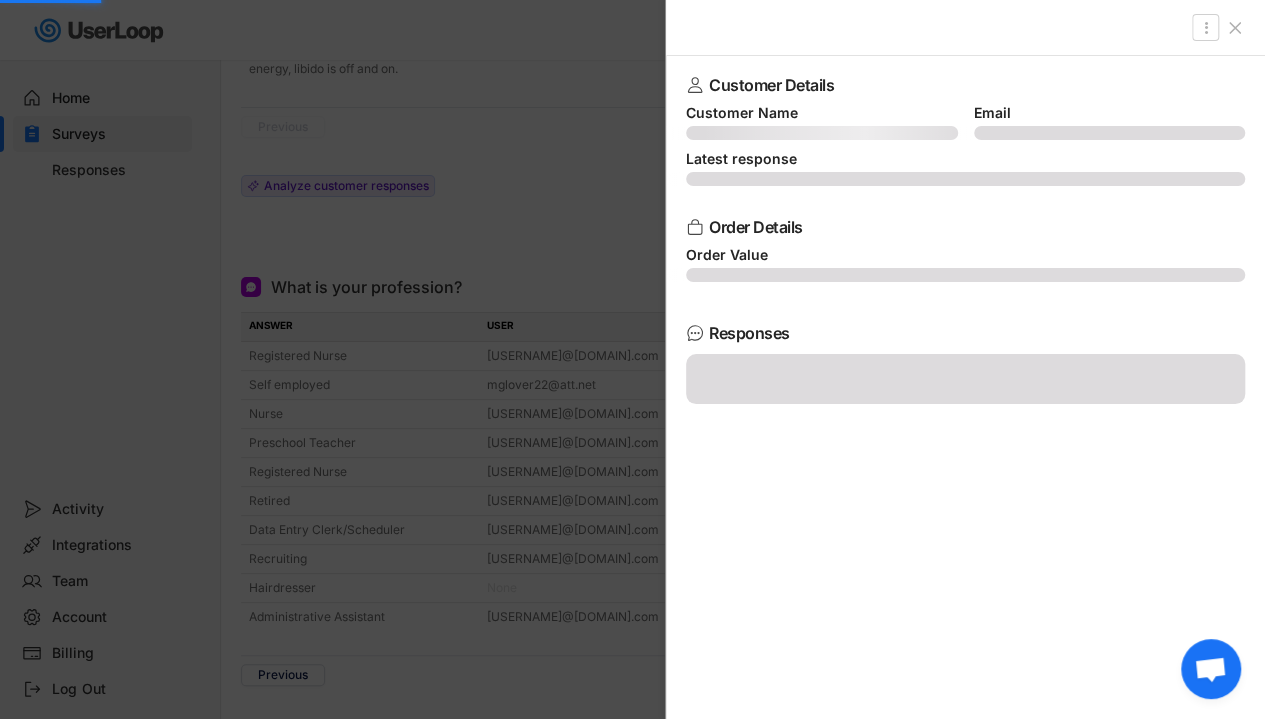 click at bounding box center [632, 359] 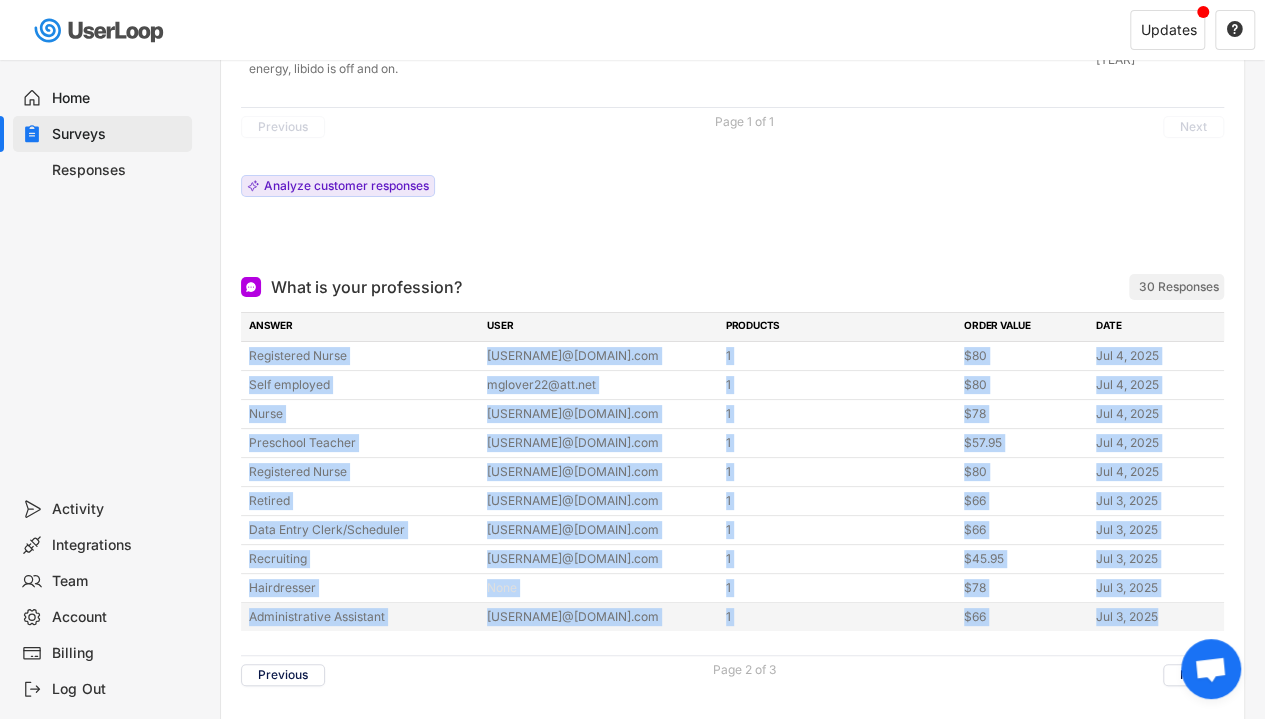 drag, startPoint x: 245, startPoint y: 261, endPoint x: 1159, endPoint y: 527, distance: 951.92017 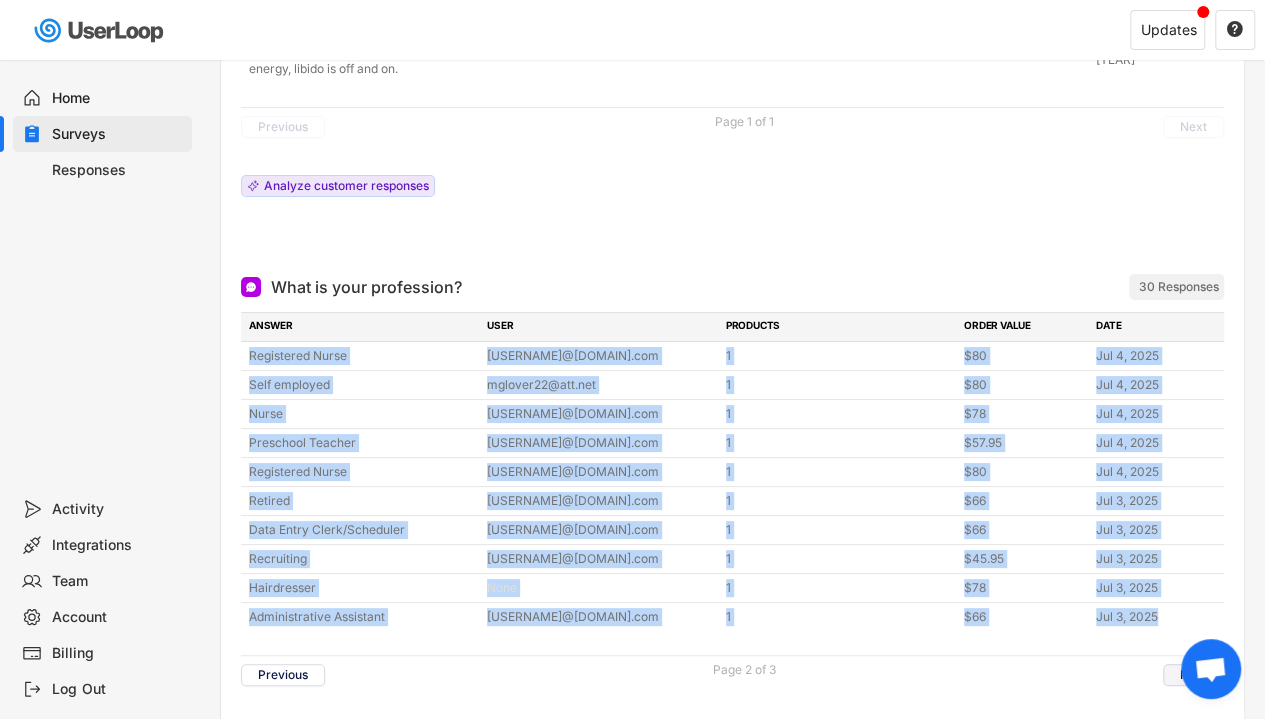 click on "Next" at bounding box center [1193, 675] 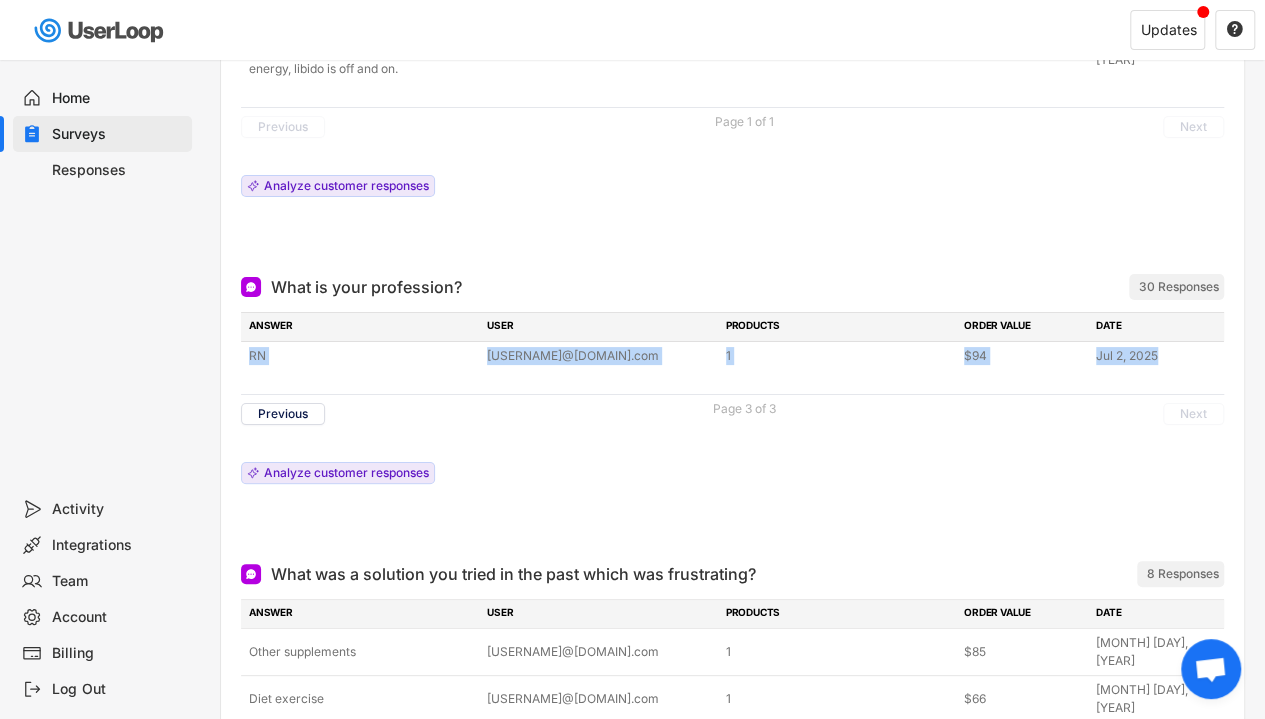 click on "What is your profession? ARCHIVED 30 Responses ANSWER USER PRODUCTS ORDER VALUE DATE RN [USERNAME]@[DOMAIN].com 1 $94 [MONTH] [DAY], [YEAR] Self employed  [USERNAME]@[DOMAIN].com 1 $80 [MONTH] [DAY], [YEAR] Nurse  [USERNAME]@[DOMAIN].com 1 $78 [MONTH] [DAY], [YEAR] Preschool Teacher [USERNAME]@[DOMAIN].com 1 $57.95 [MONTH] [DAY], [YEAR] Registered Nurse  [USERNAME]@[DOMAIN].com 1 $80 [MONTH] [DAY], [YEAR] Retired [USERNAME]@[DOMAIN].com 1 $66 [MONTH] [DAY], [YEAR] Data Entry Clerk/Scheduler [USERNAME]@[DOMAIN].com 1 $66 [MONTH] [DAY], [YEAR] Recruiting  [USERNAME]@[DOMAIN].com 1 $45.95 [MONTH] [DAY], [YEAR] Hairdresser  None 1 $78 [MONTH] [DAY], [YEAR] Administrative Assistant  [USERNAME]@[DOMAIN].com 1 $66 [MONTH] [DAY], [YEAR] Previous Page 3 of 3 Next Analyze customer responses ARCHIVED" at bounding box center [732, 400] 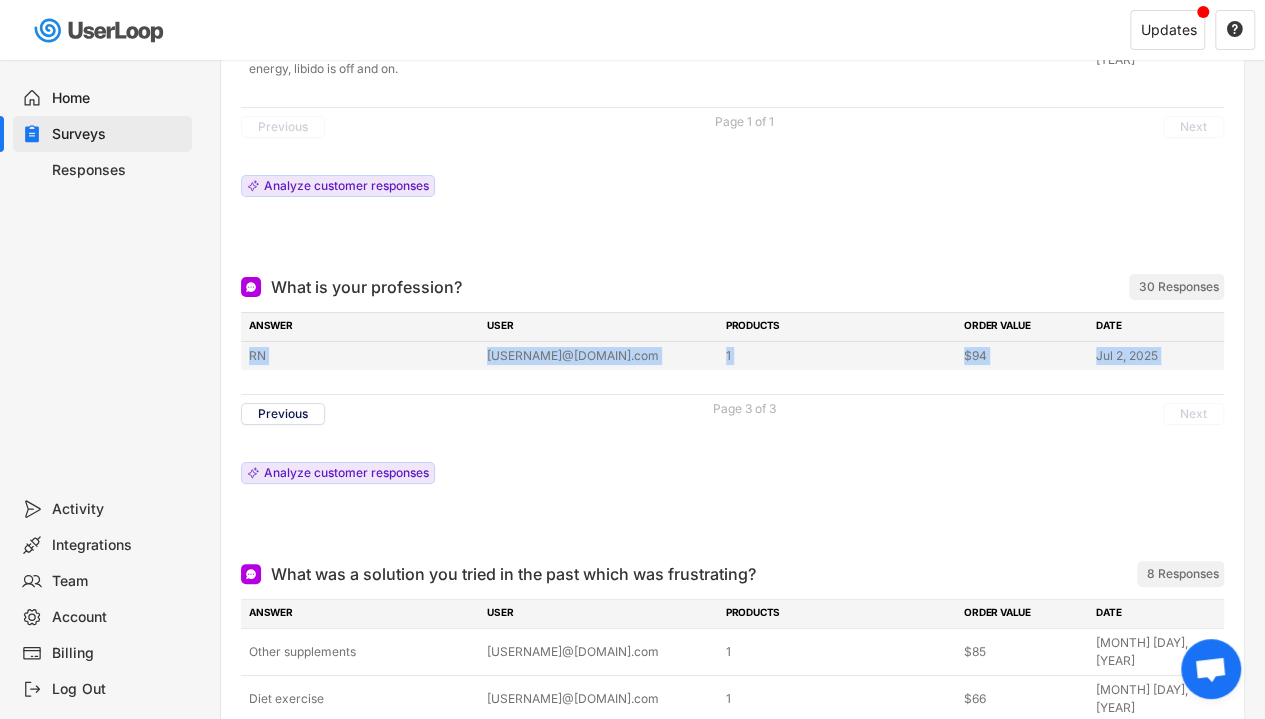 drag, startPoint x: 236, startPoint y: 266, endPoint x: 1164, endPoint y: 277, distance: 928.0652 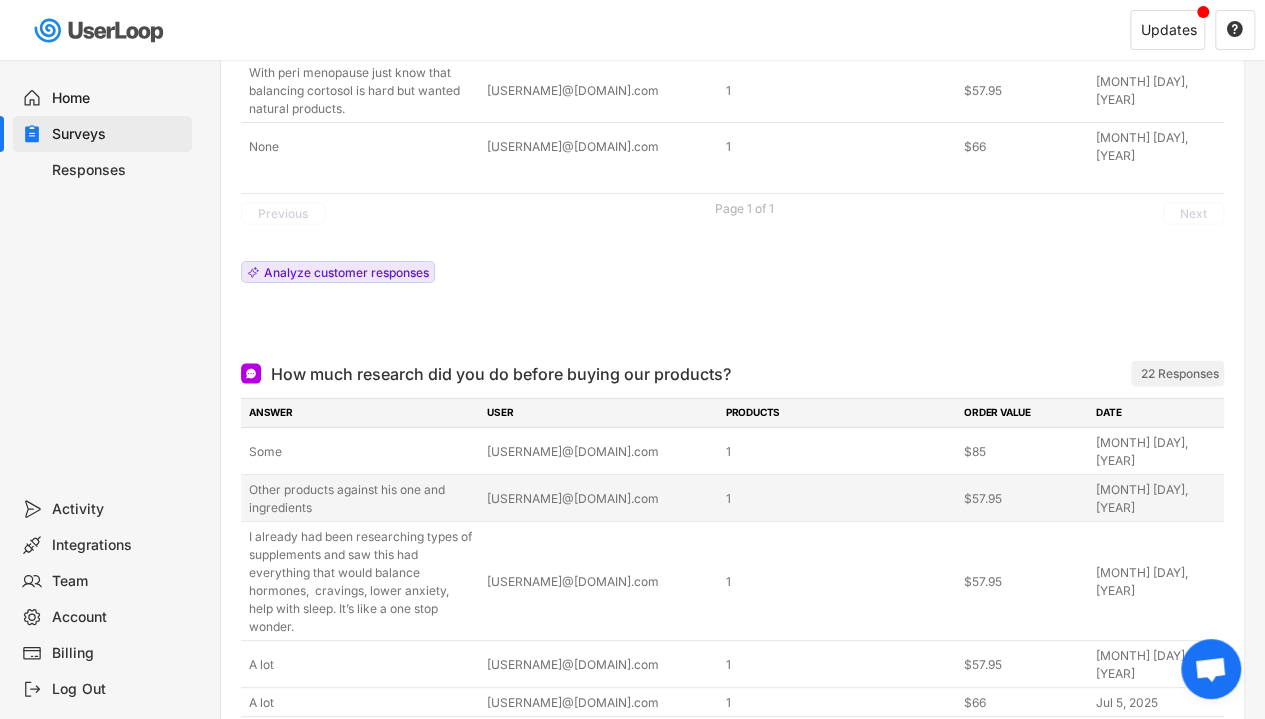 scroll, scrollTop: 1892, scrollLeft: 0, axis: vertical 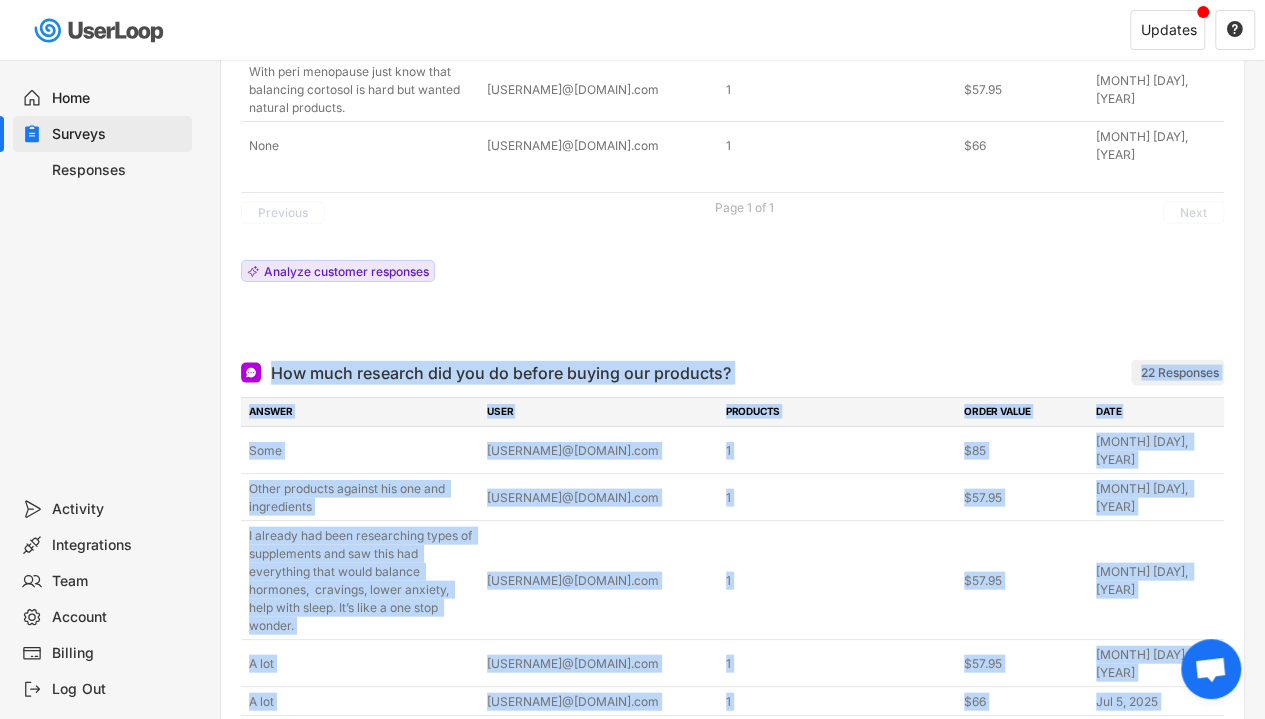 drag, startPoint x: 274, startPoint y: 113, endPoint x: 1158, endPoint y: 572, distance: 996.0607 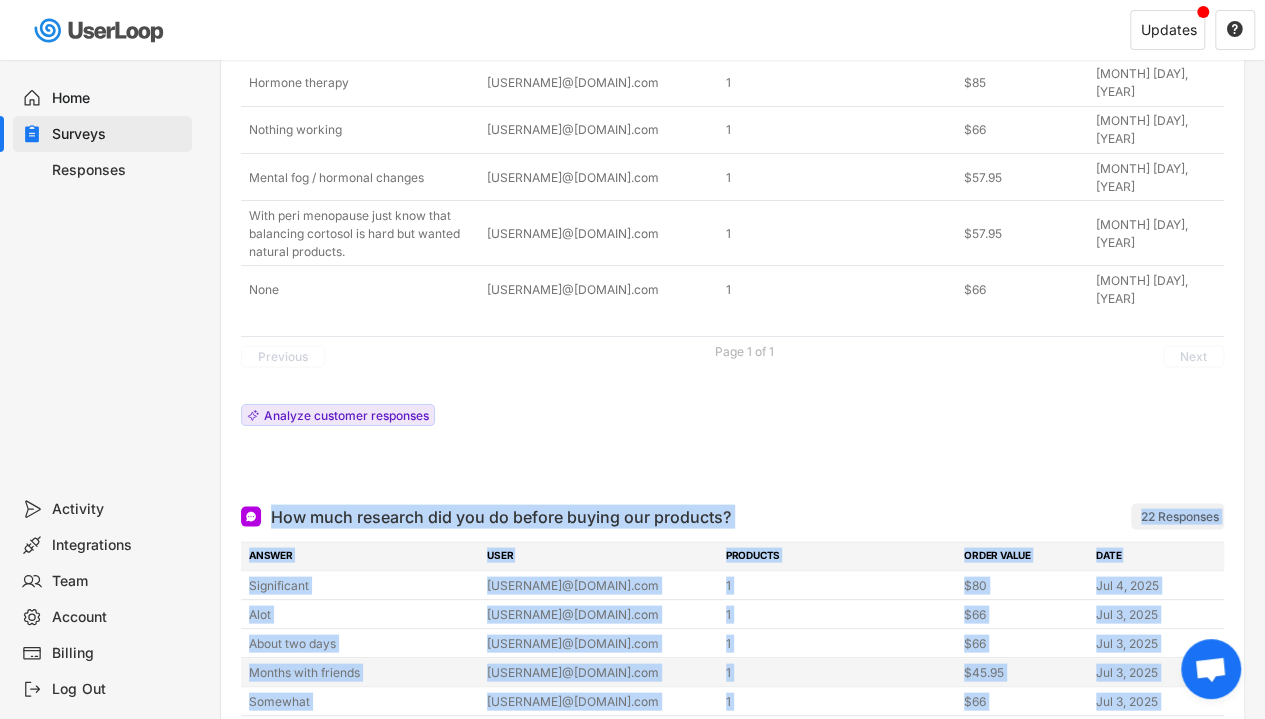 click on "[USERNAME]@[DOMAIN].com" at bounding box center [600, 643] 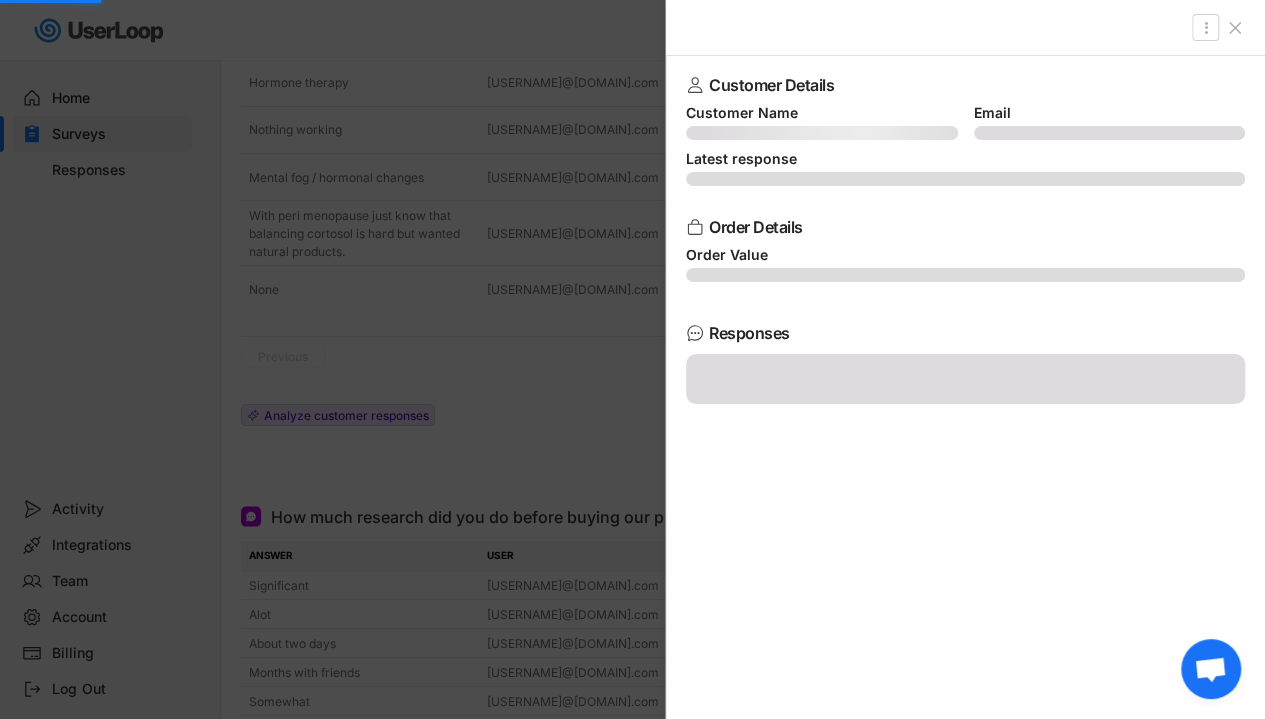 click at bounding box center (632, 359) 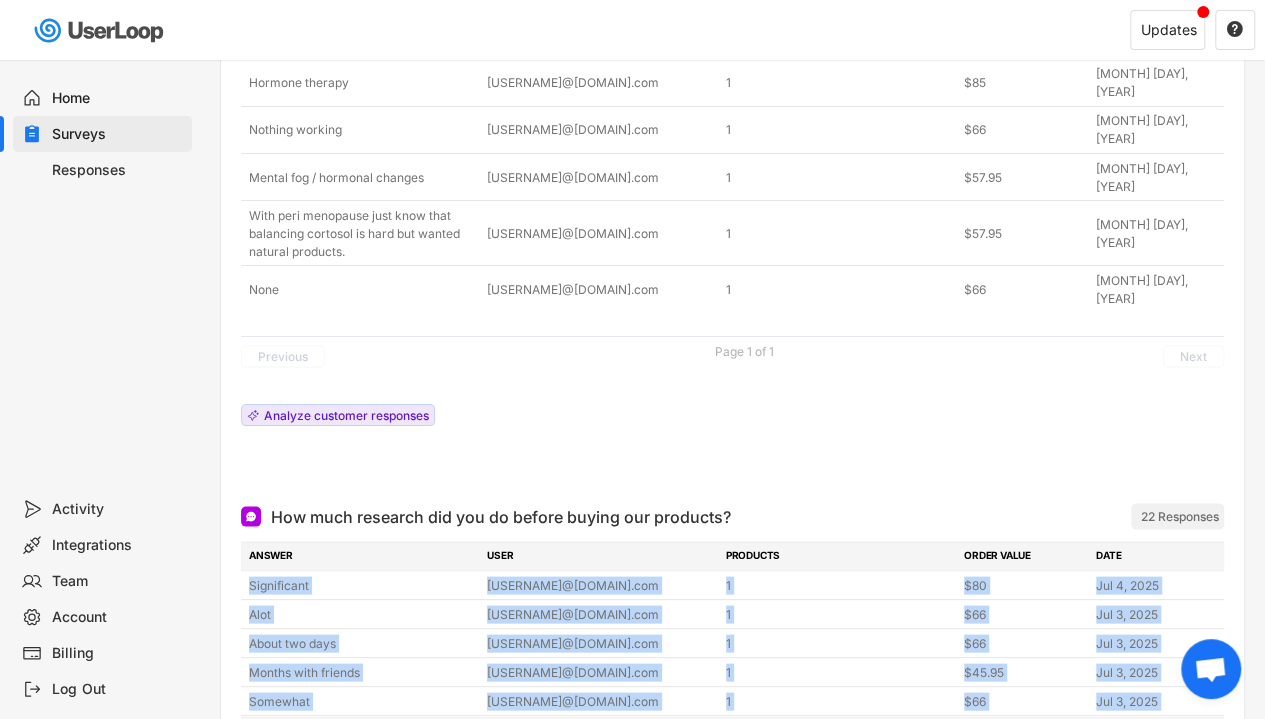 drag, startPoint x: 244, startPoint y: 326, endPoint x: 1164, endPoint y: 476, distance: 932.1481 